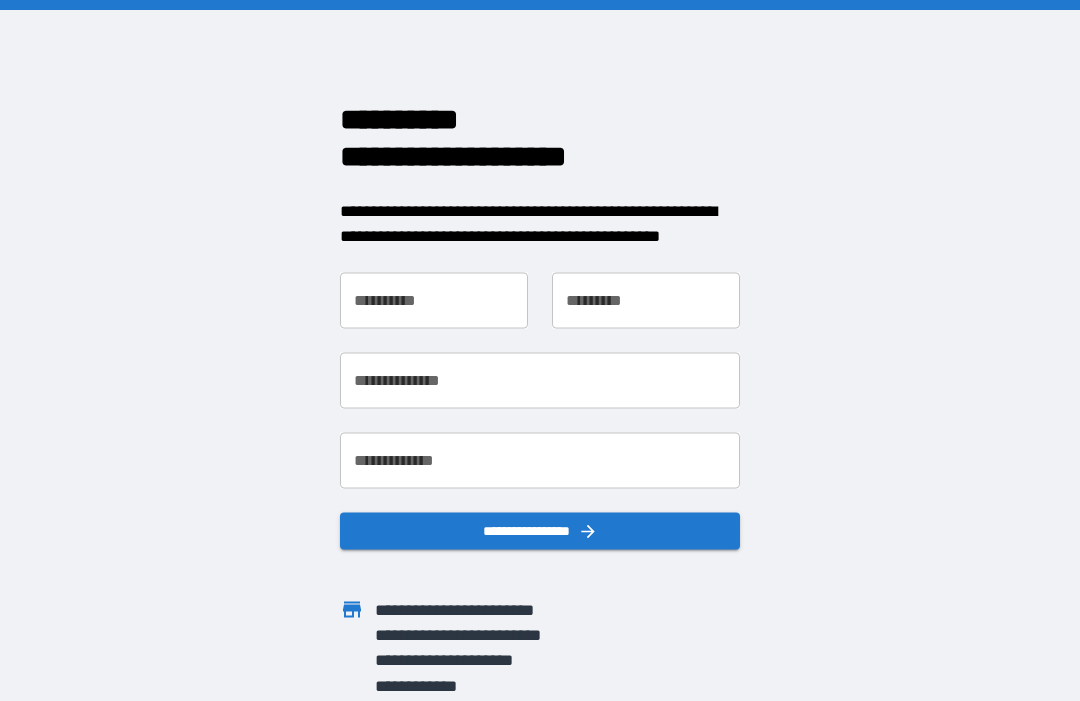 scroll, scrollTop: 0, scrollLeft: 0, axis: both 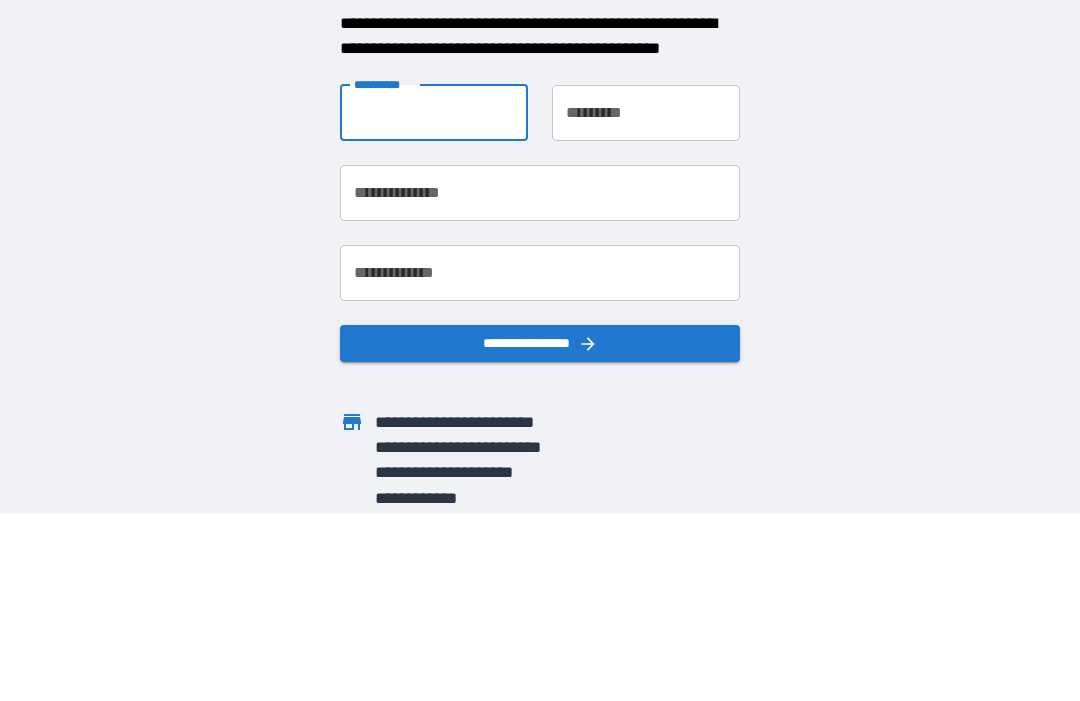 type on "******" 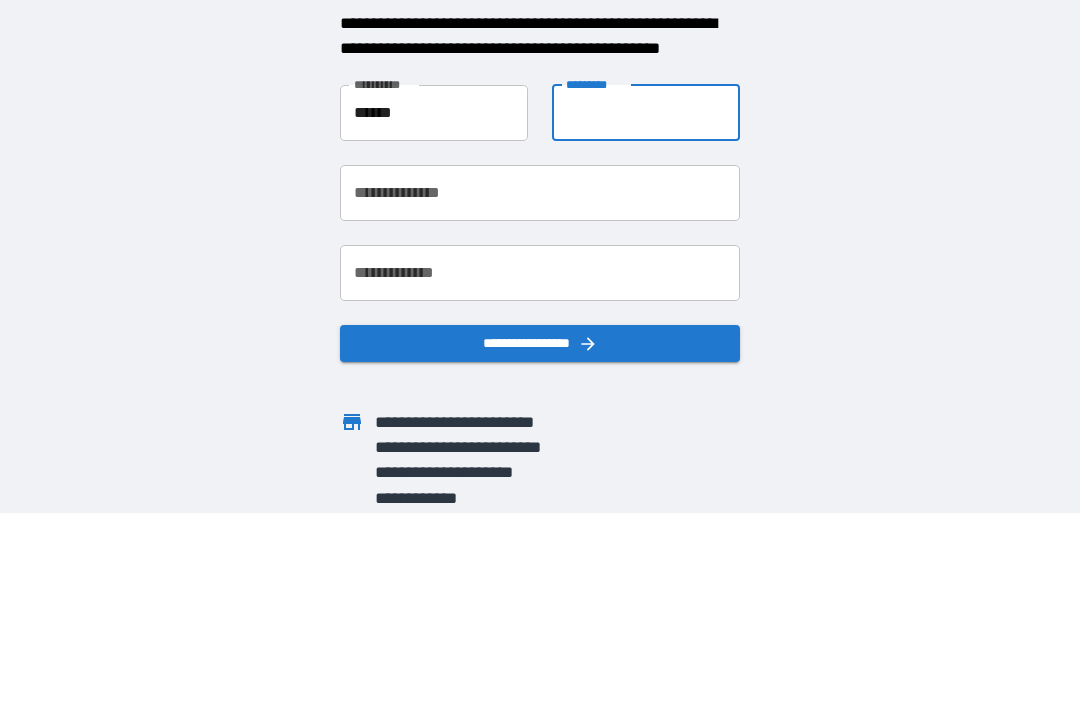 type on "********" 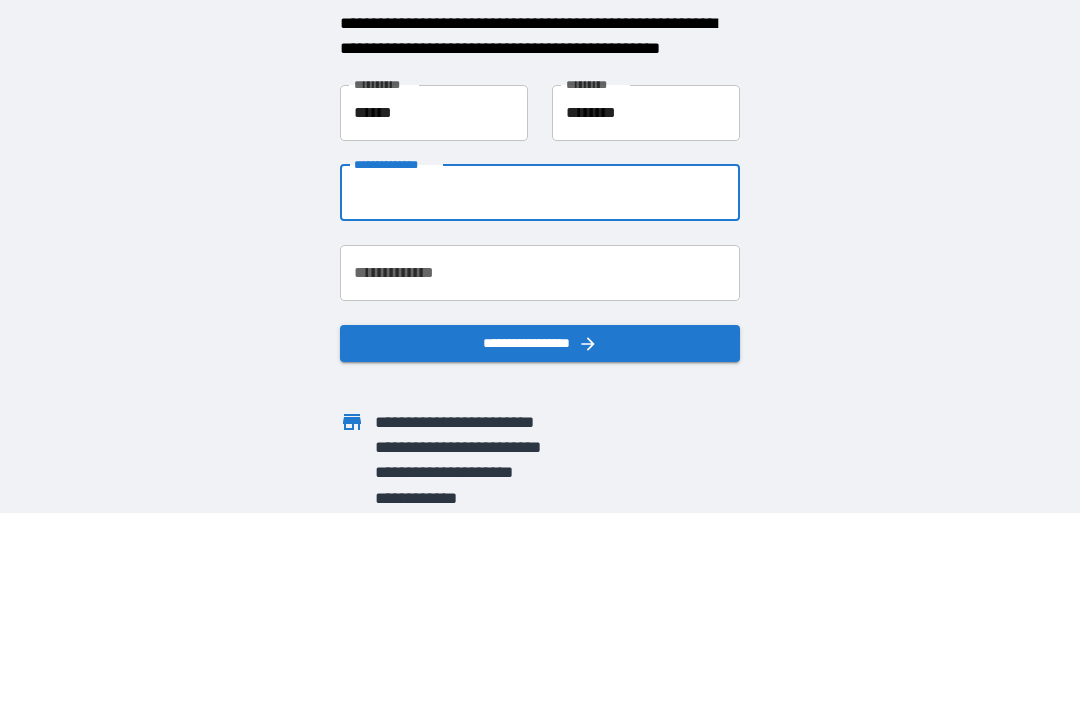 type on "**********" 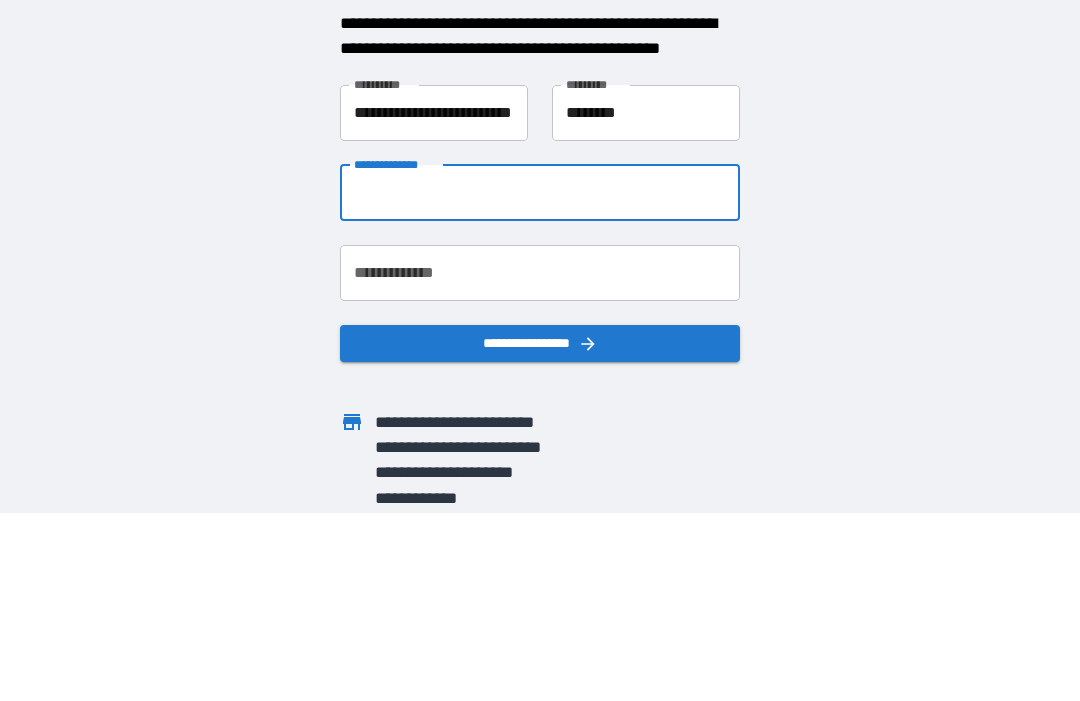 type on "**********" 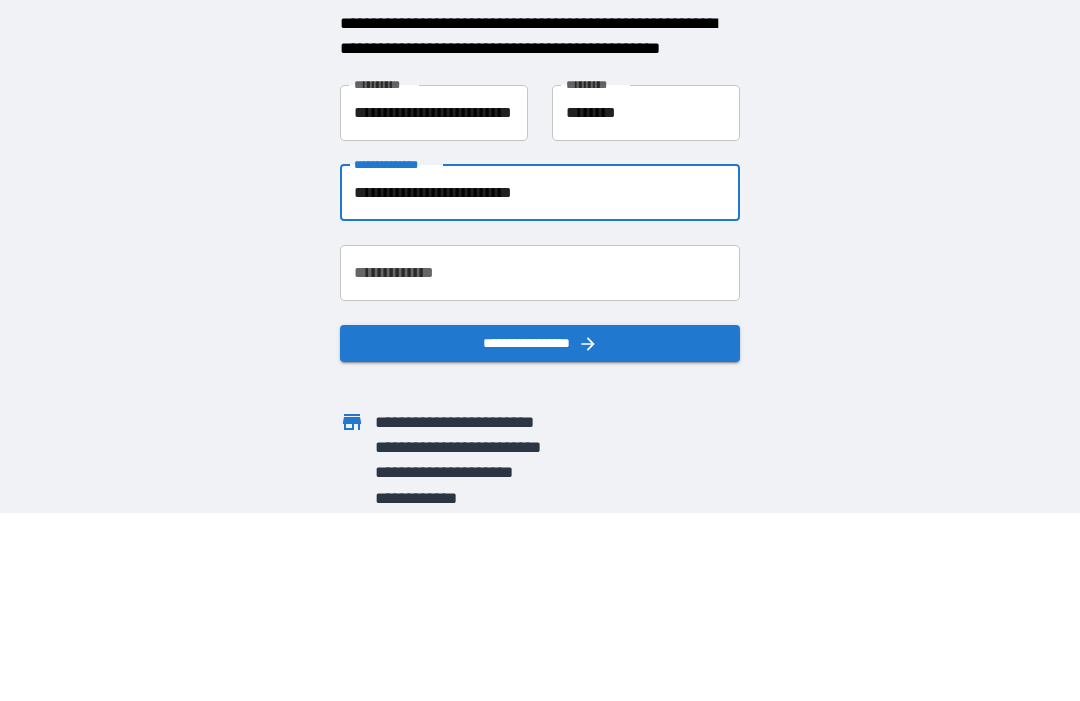 scroll, scrollTop: 67, scrollLeft: 0, axis: vertical 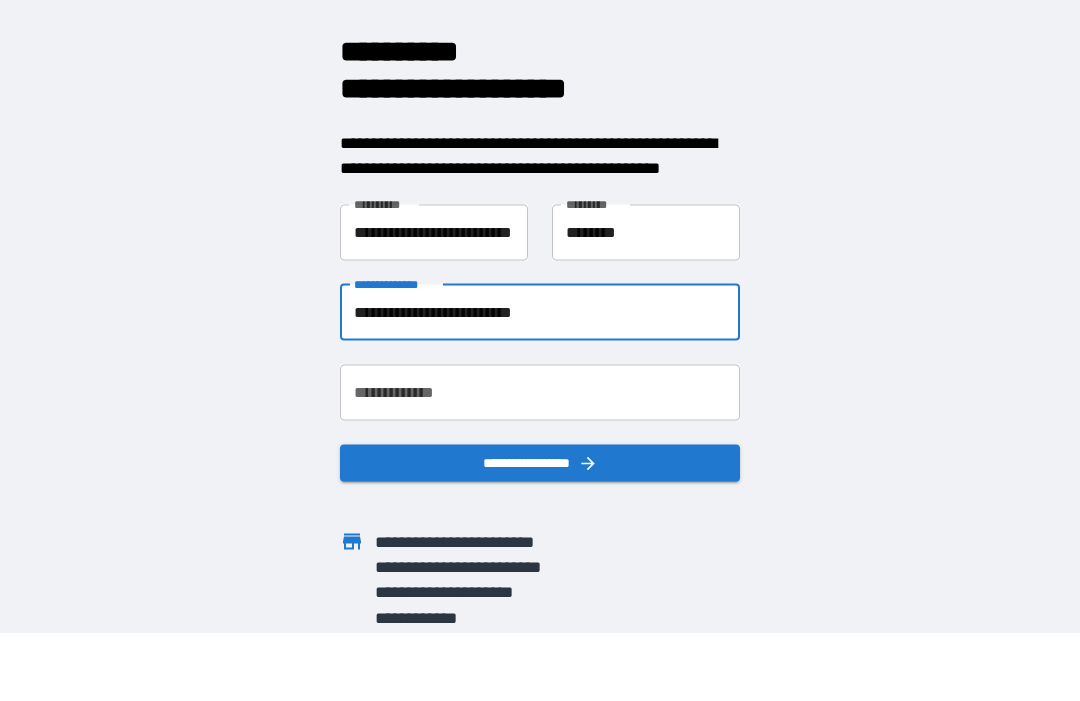 click on "**********" at bounding box center (540, 393) 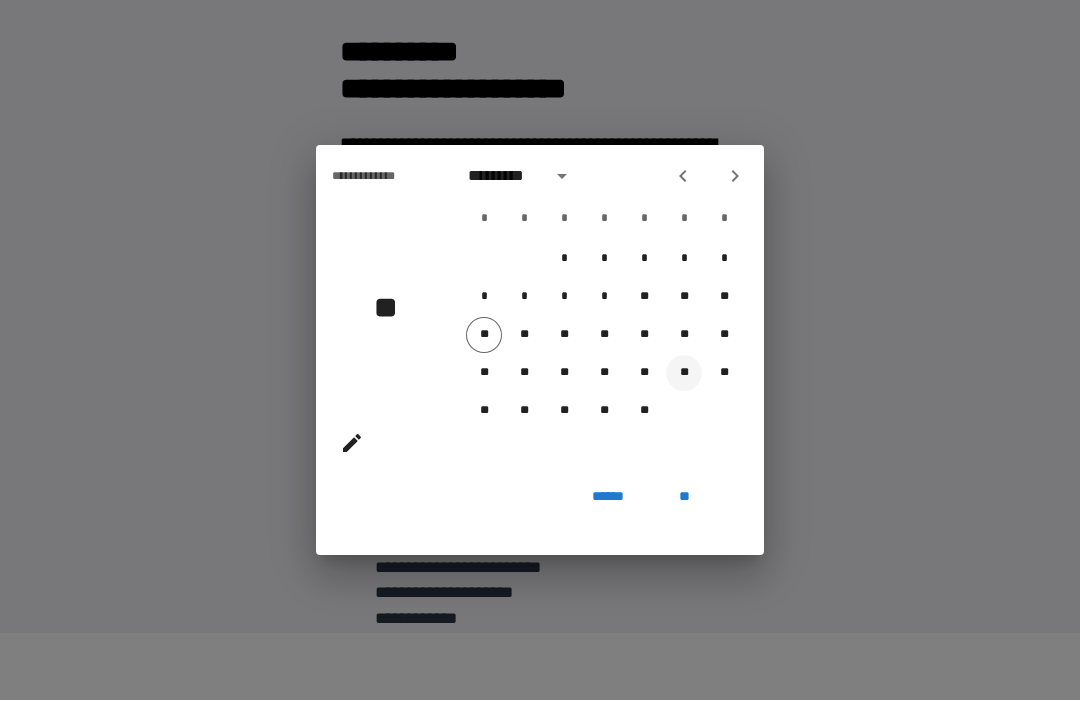 click on "**" at bounding box center (684, 374) 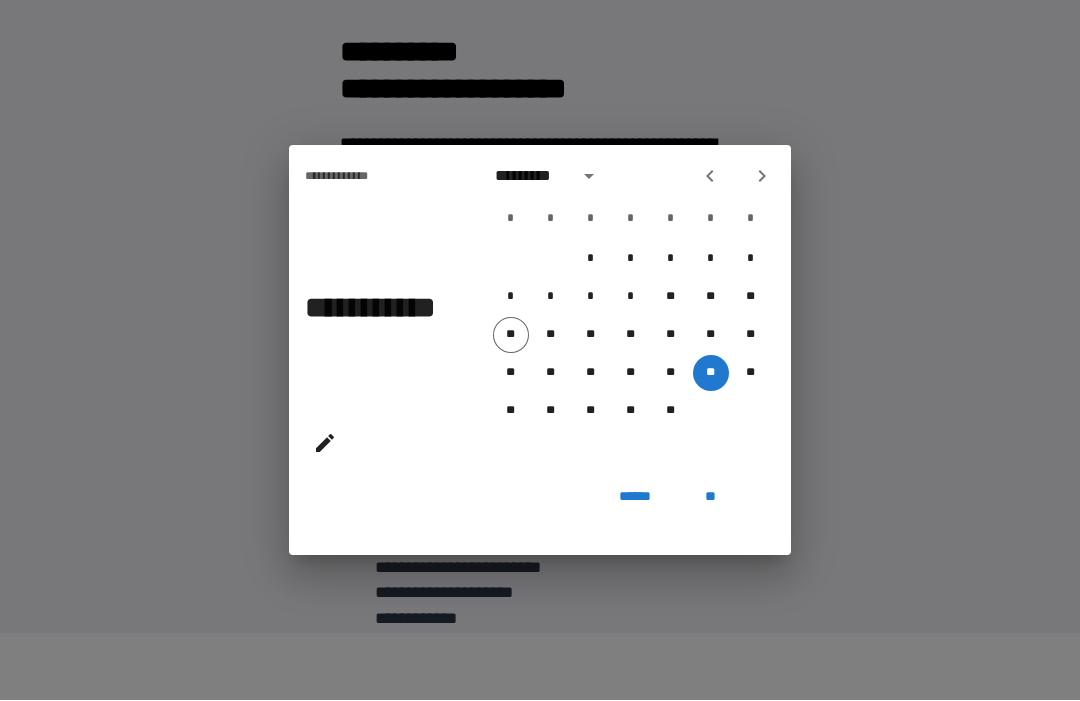 click on "**" at bounding box center [711, 498] 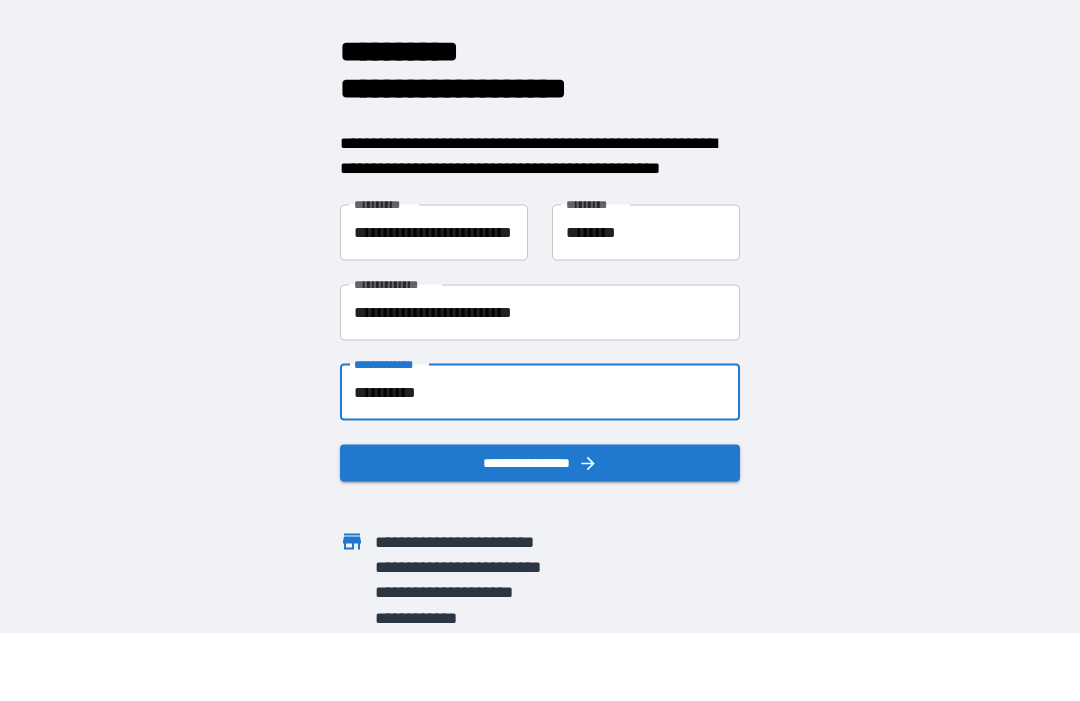 click on "**********" at bounding box center (540, 393) 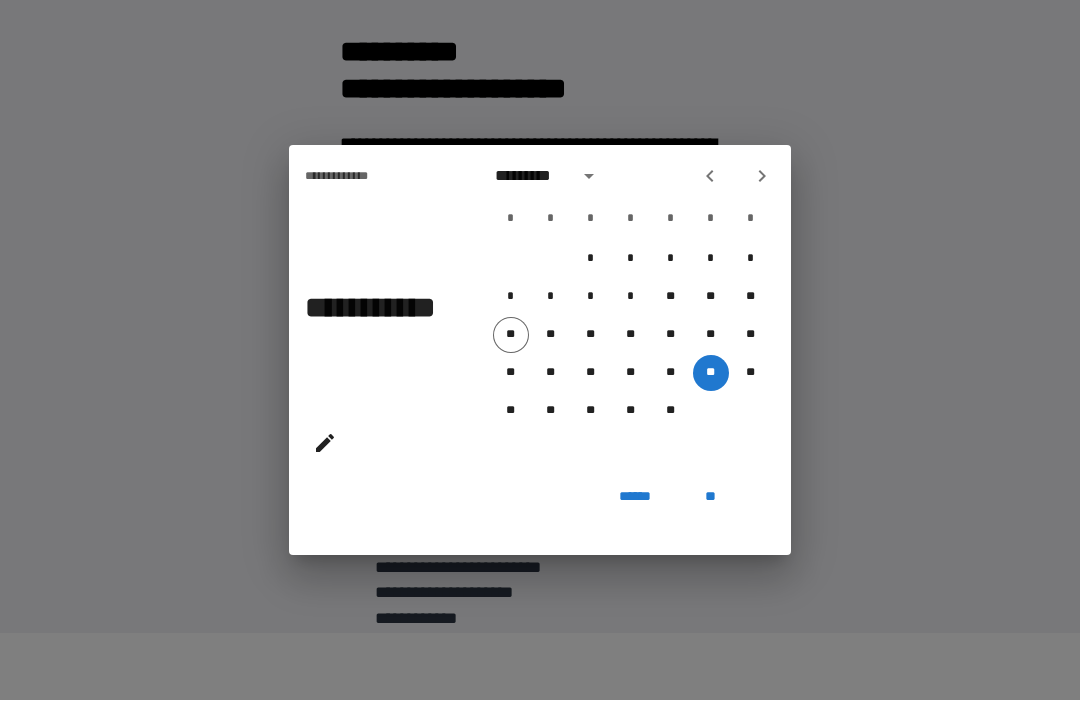 click 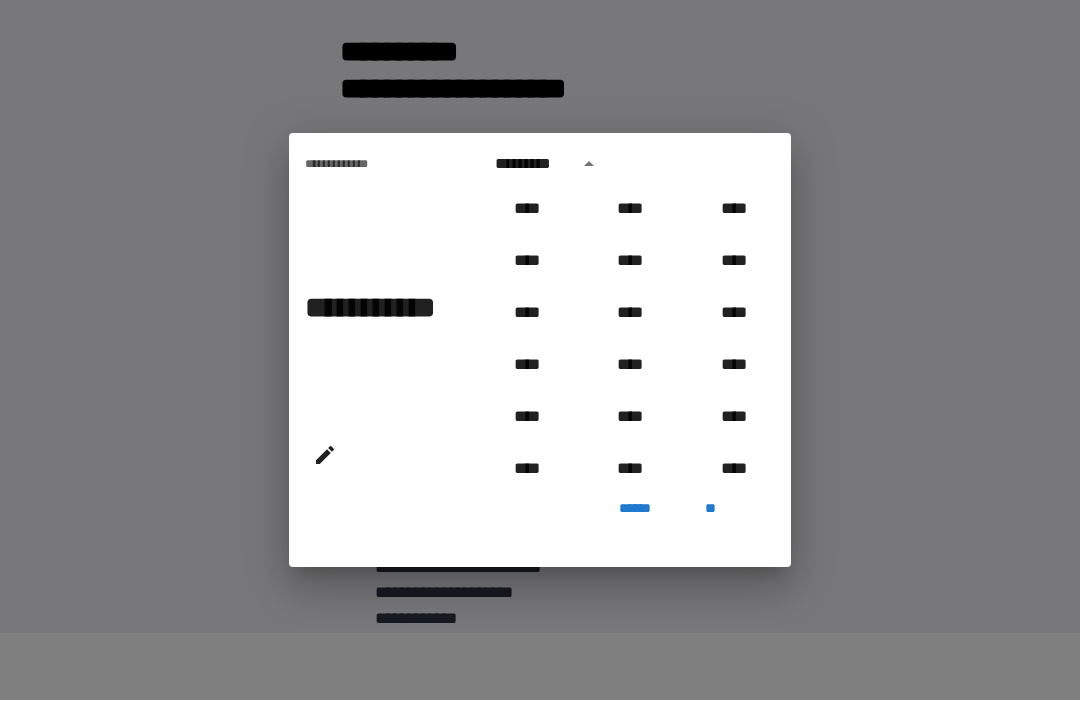 scroll, scrollTop: 1028, scrollLeft: 0, axis: vertical 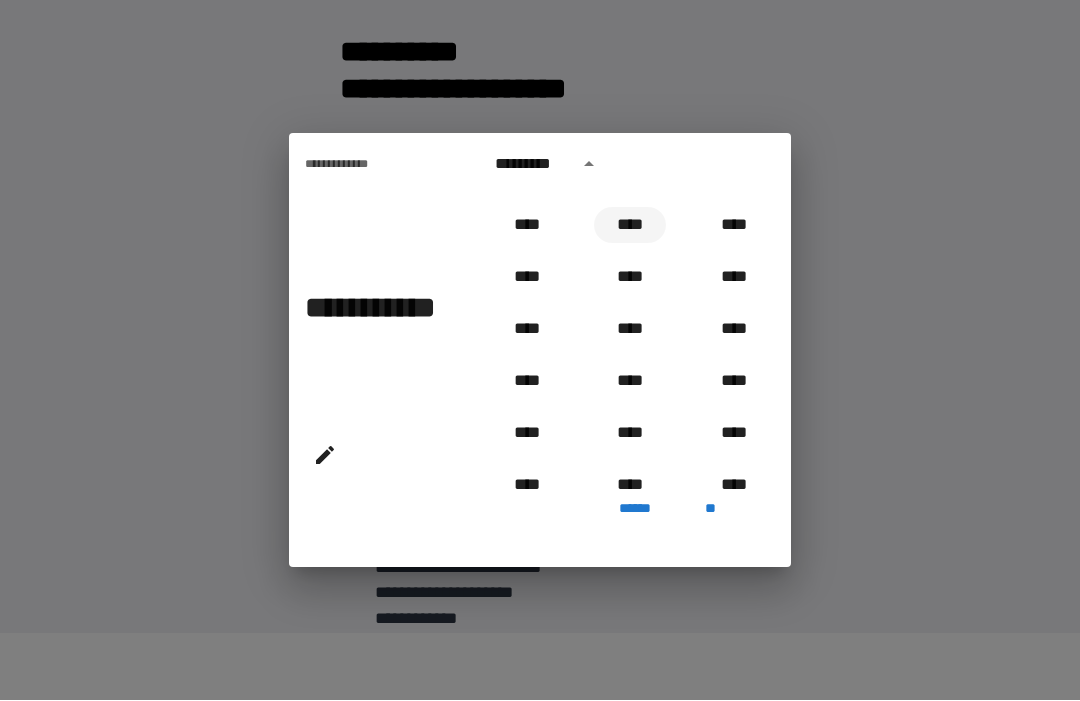 click on "****" at bounding box center (630, 226) 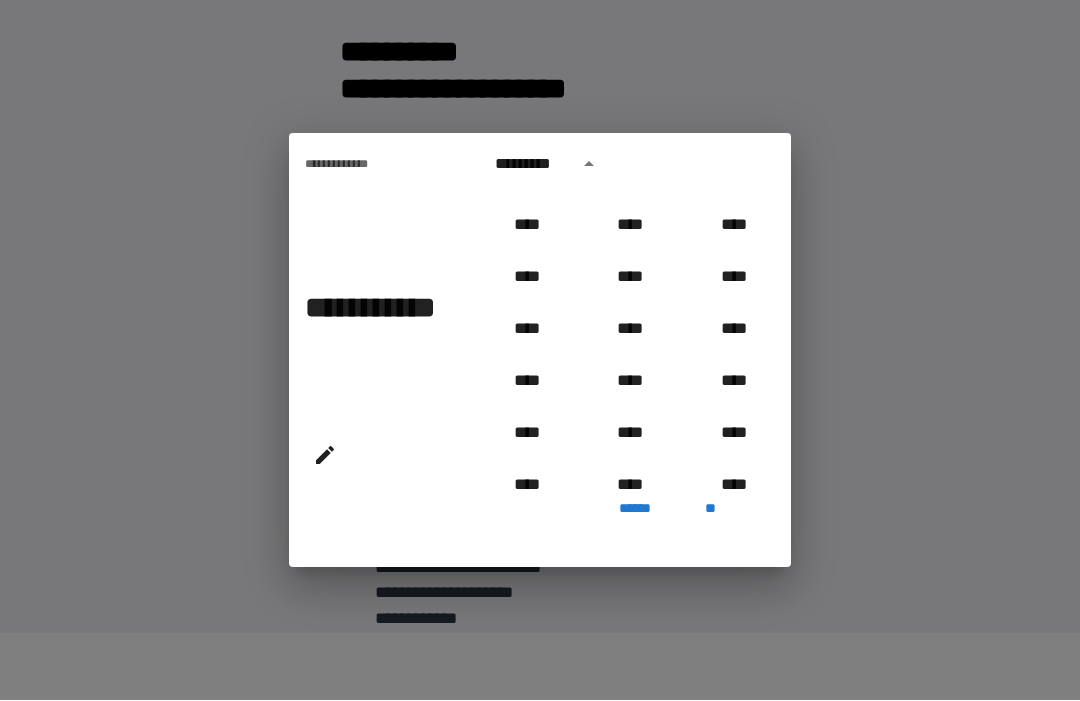 type on "**********" 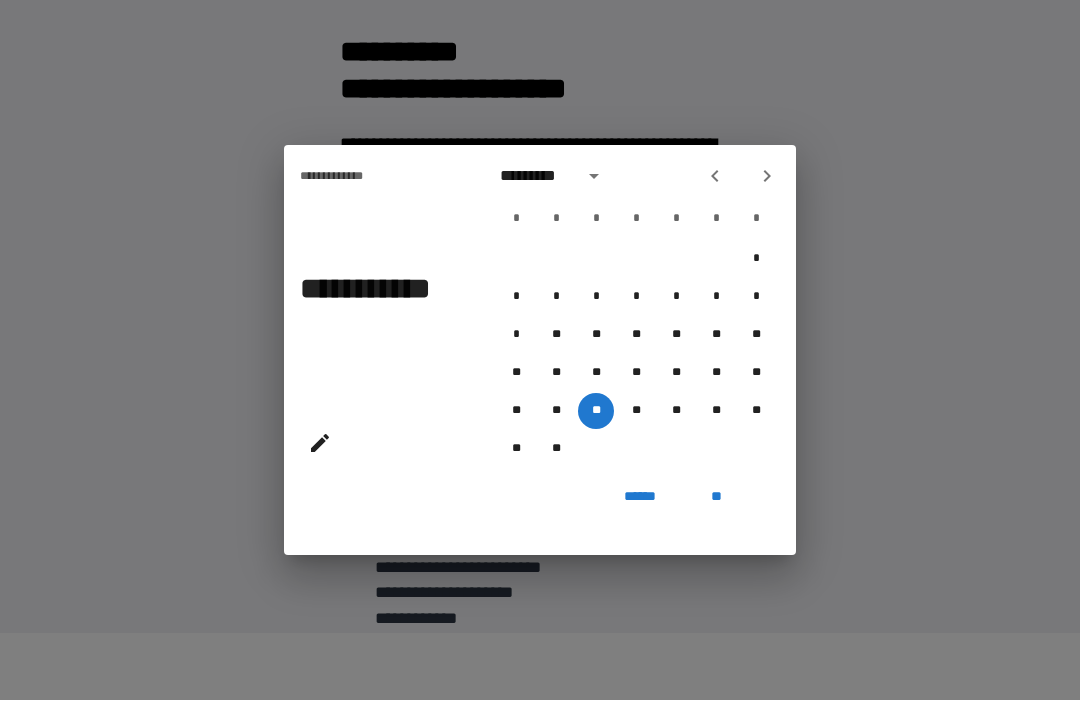 click on "**" at bounding box center (716, 498) 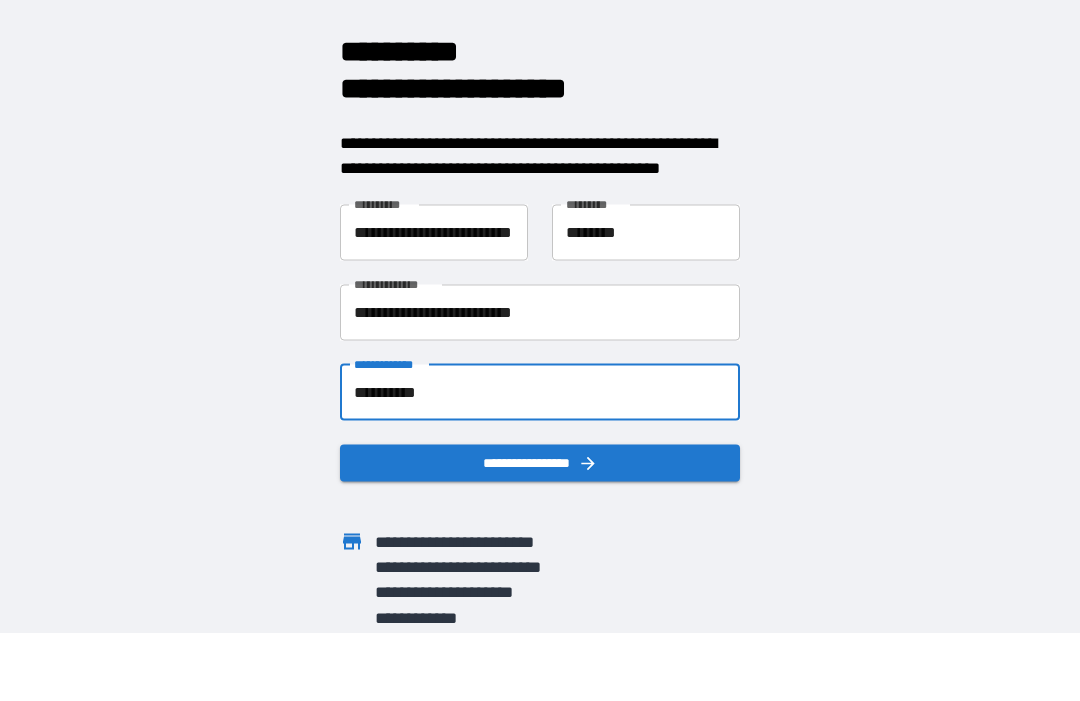 click on "**********" at bounding box center (540, 463) 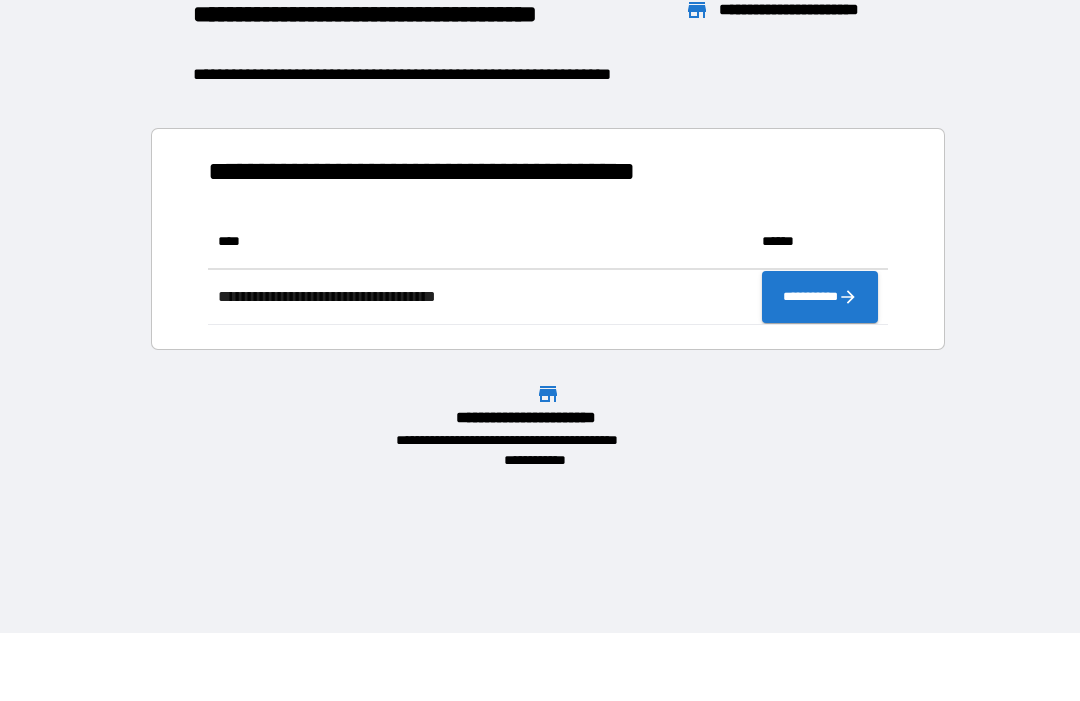 scroll, scrollTop: 111, scrollLeft: 680, axis: both 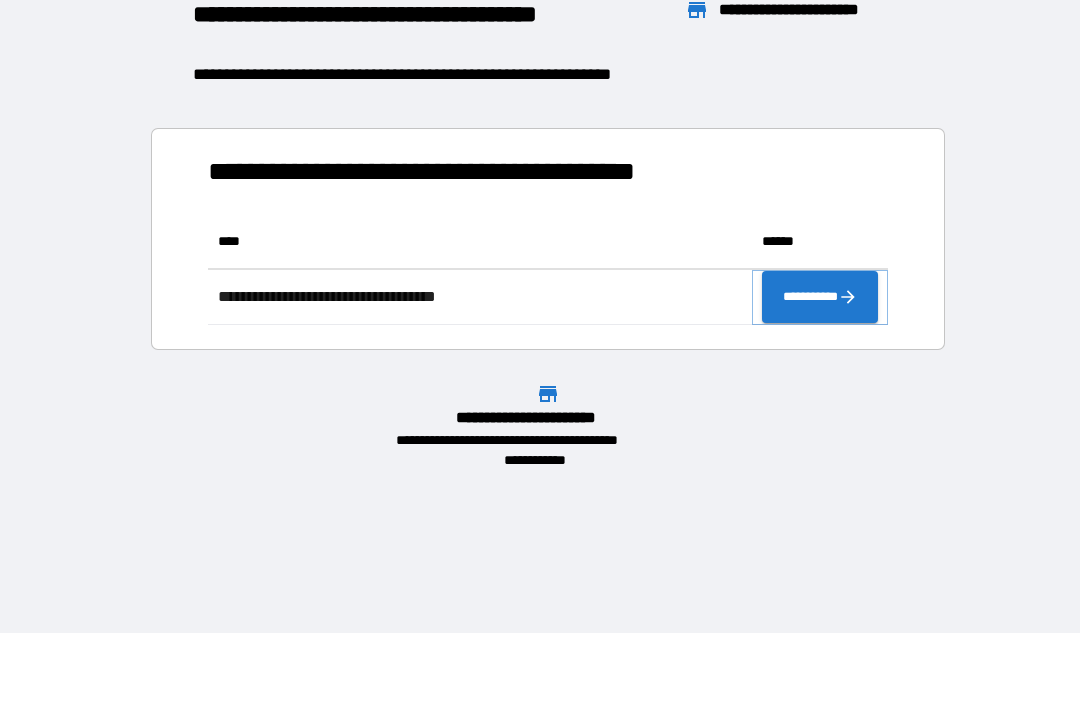 click on "**********" at bounding box center [820, 298] 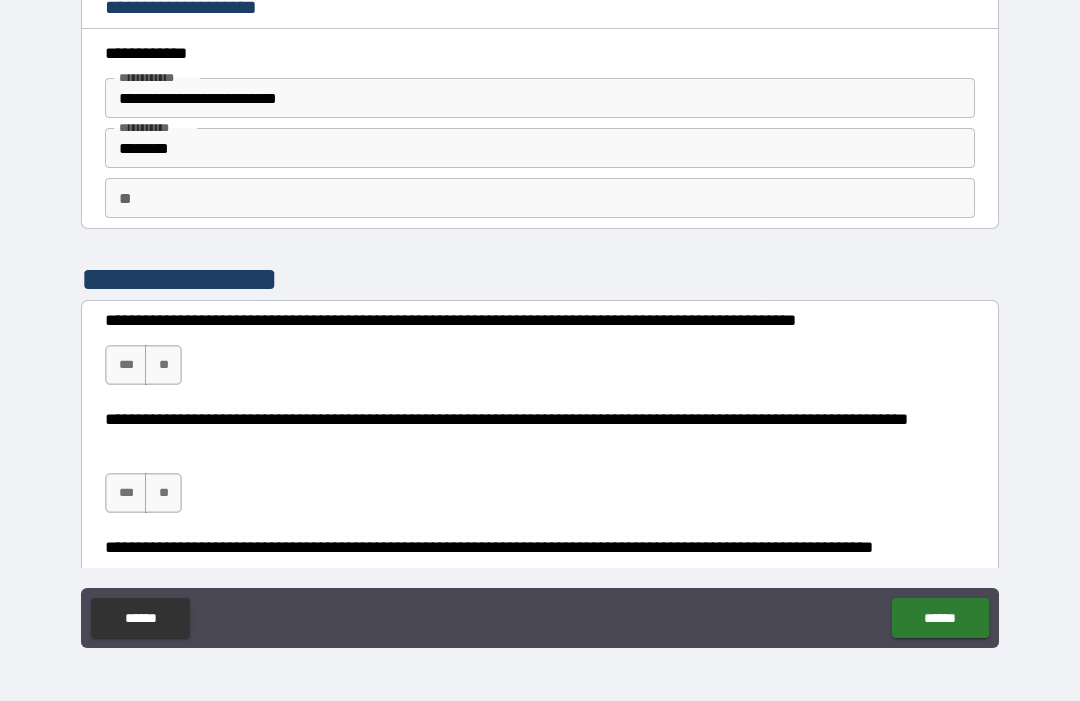 scroll, scrollTop: 66, scrollLeft: 0, axis: vertical 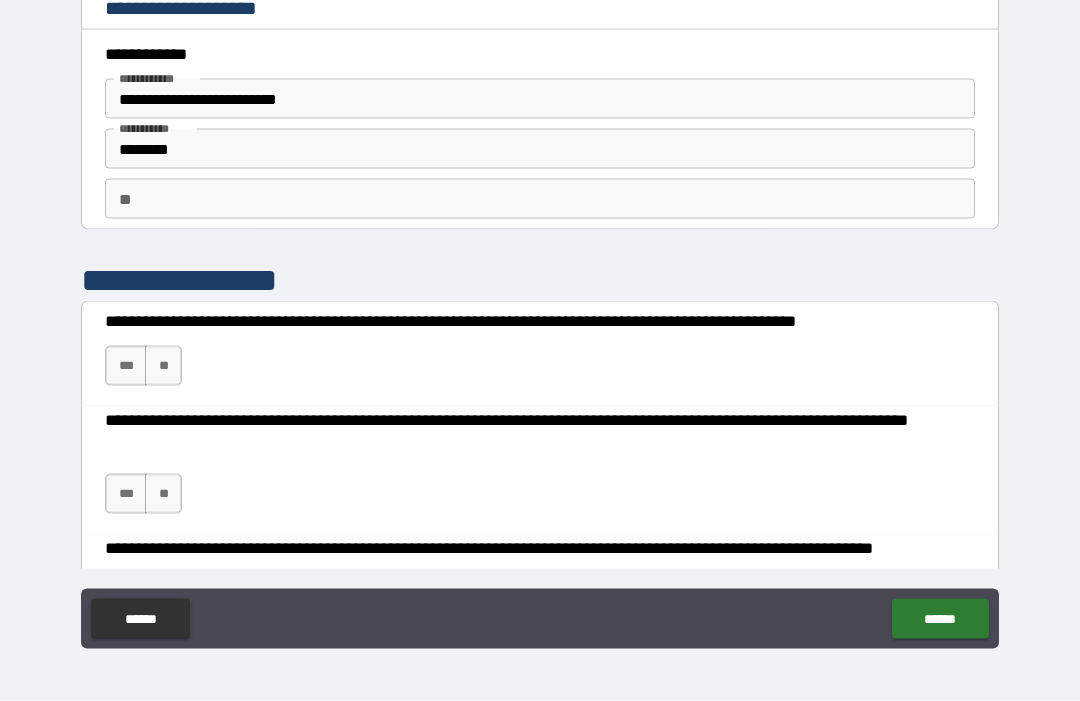 click on "***" at bounding box center [126, 366] 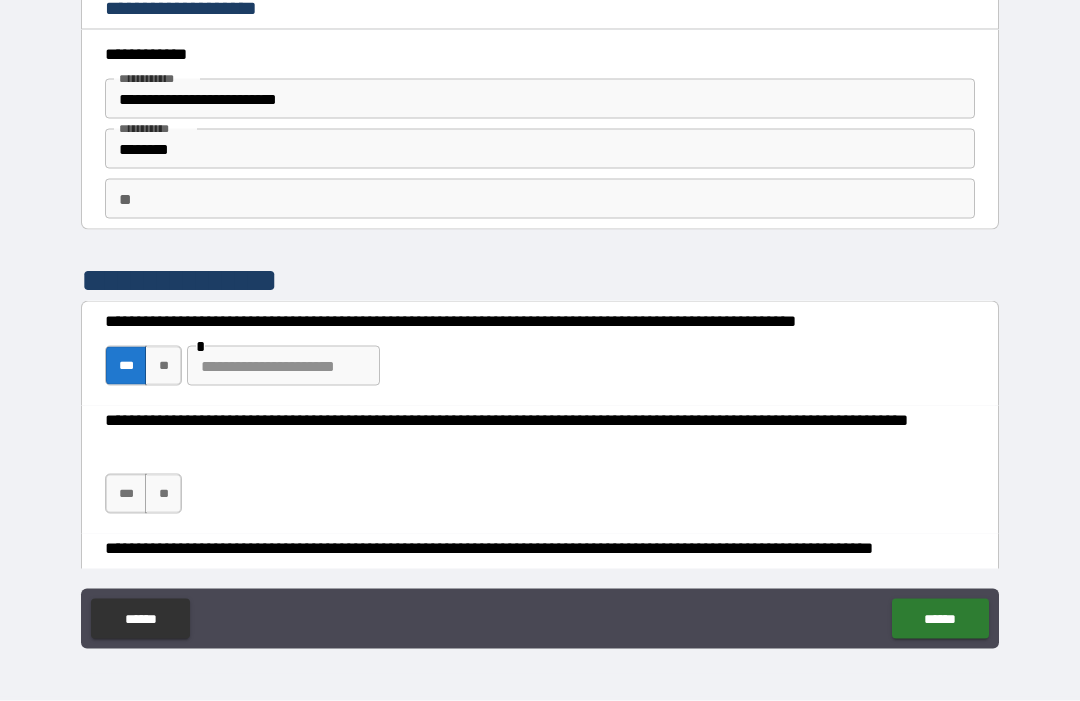 scroll, scrollTop: 67, scrollLeft: 0, axis: vertical 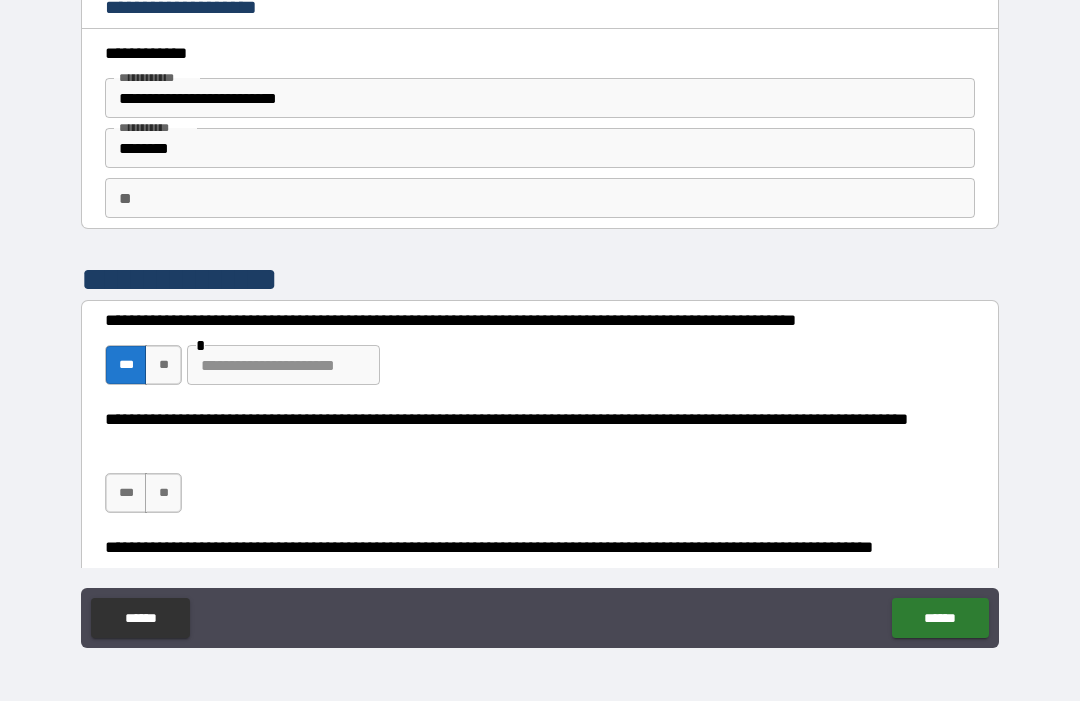 type on "*" 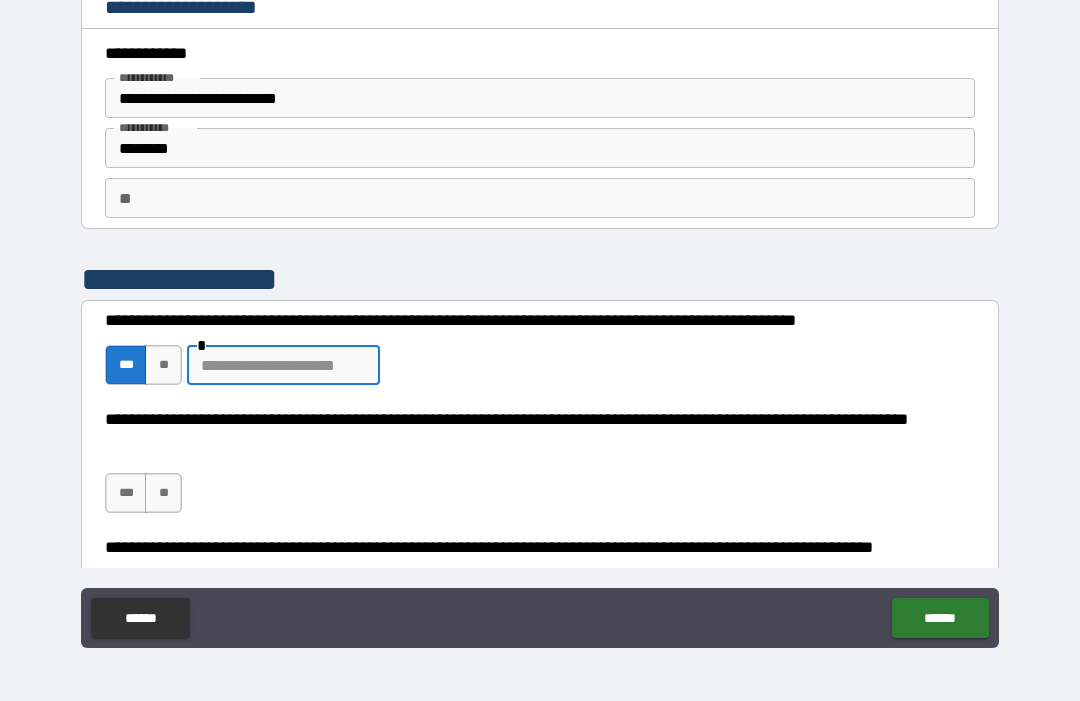 scroll, scrollTop: 66, scrollLeft: 0, axis: vertical 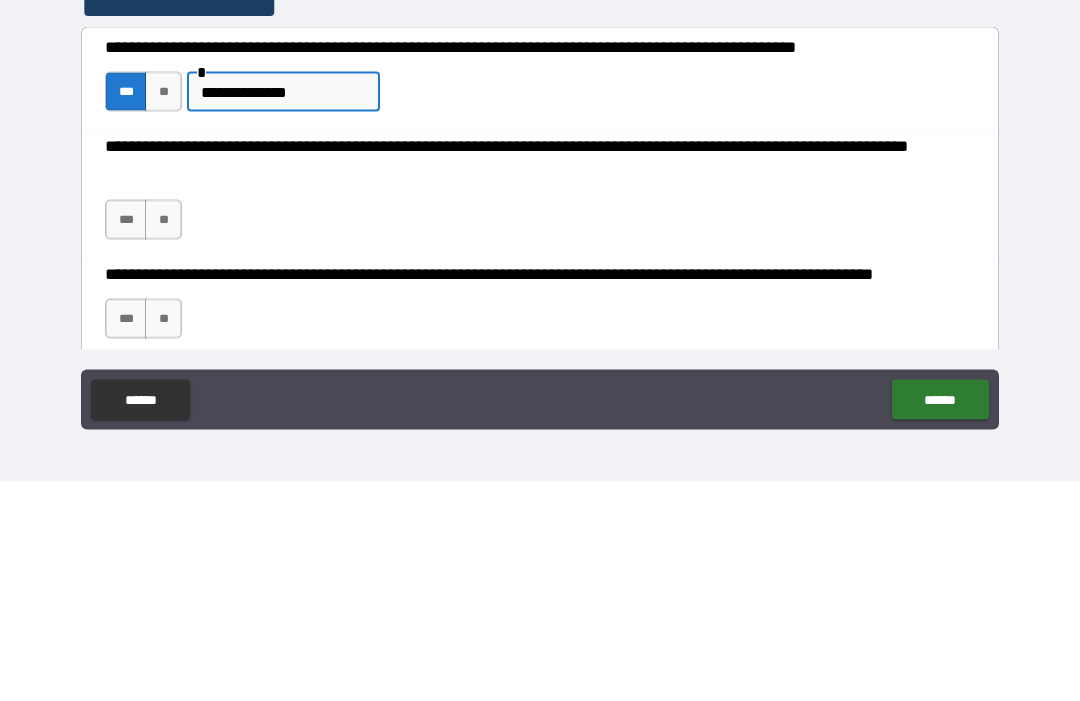 type on "**********" 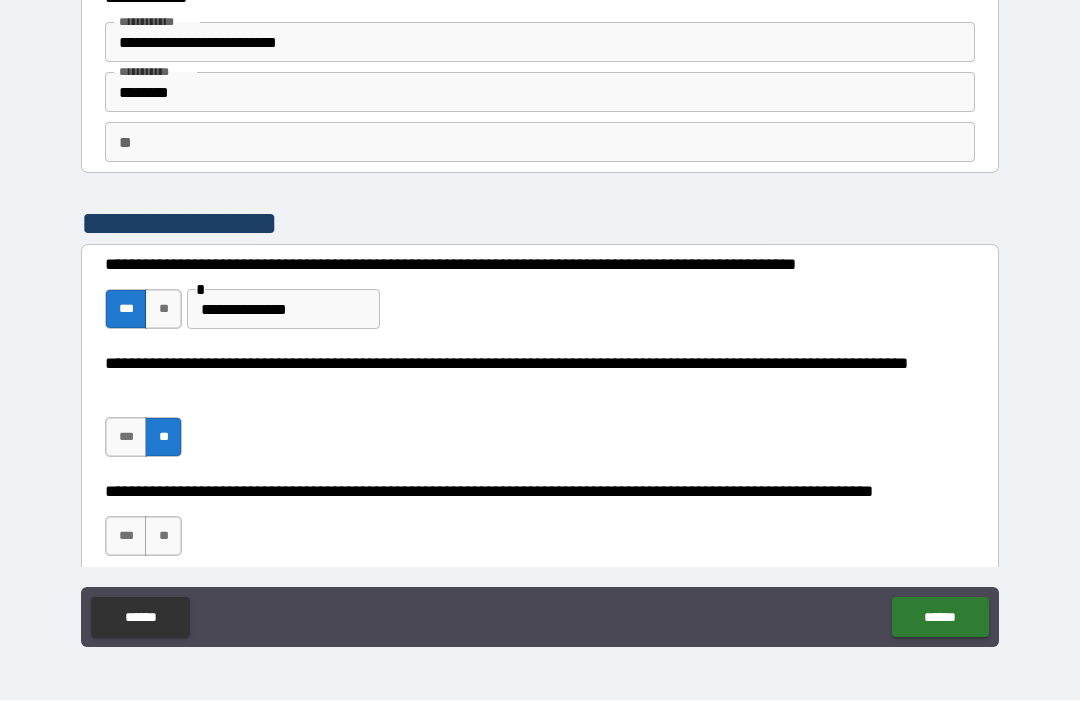 click on "**" at bounding box center [163, 537] 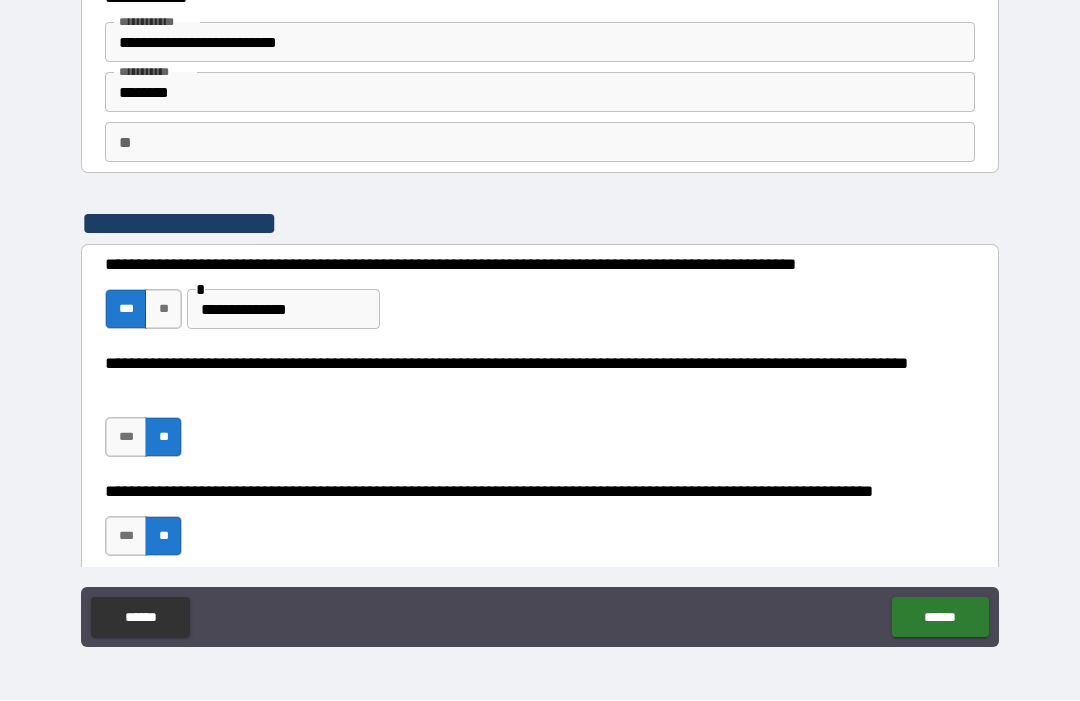 click on "******" at bounding box center [940, 618] 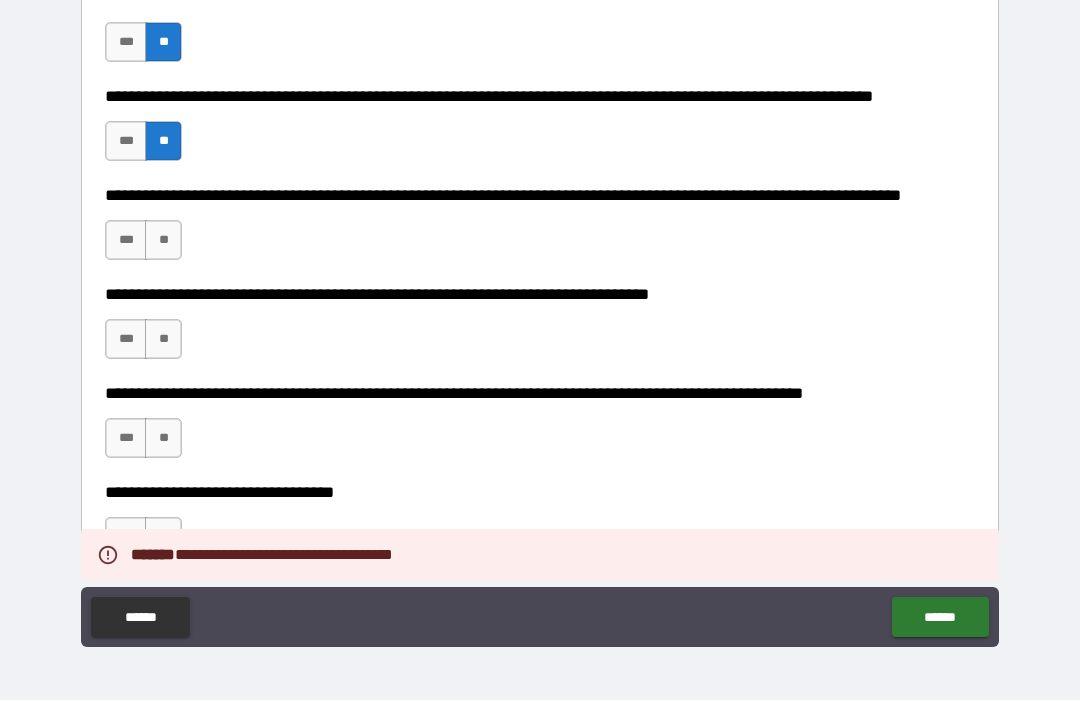scroll, scrollTop: 452, scrollLeft: 0, axis: vertical 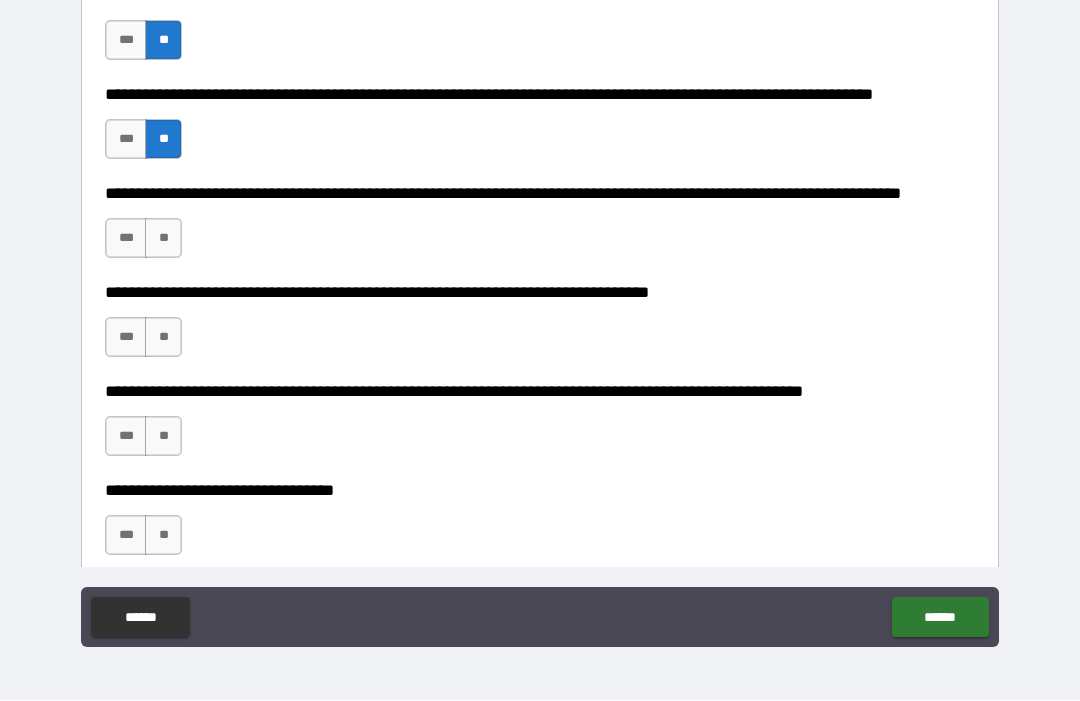 click on "***" at bounding box center [126, 239] 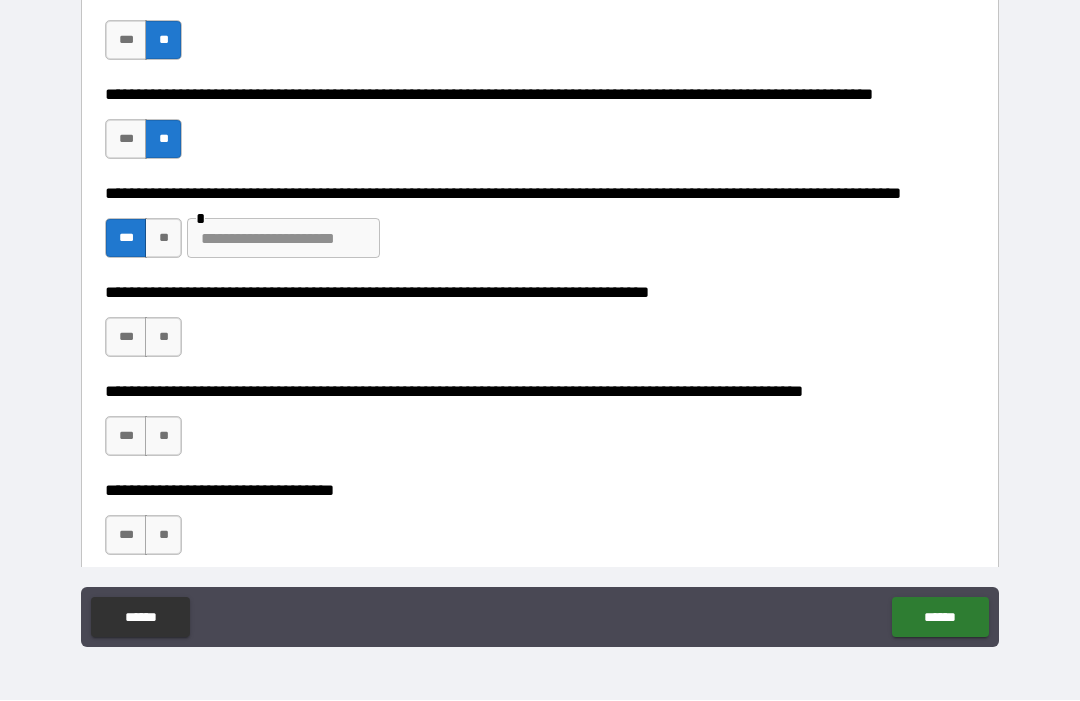 type on "*" 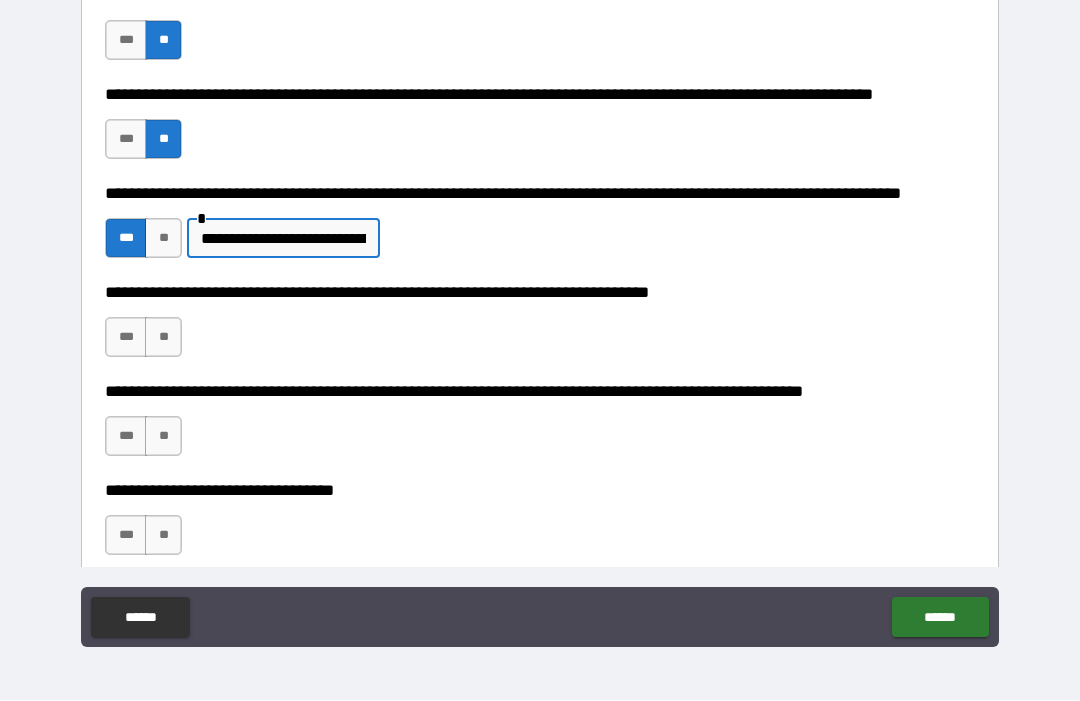 type on "**********" 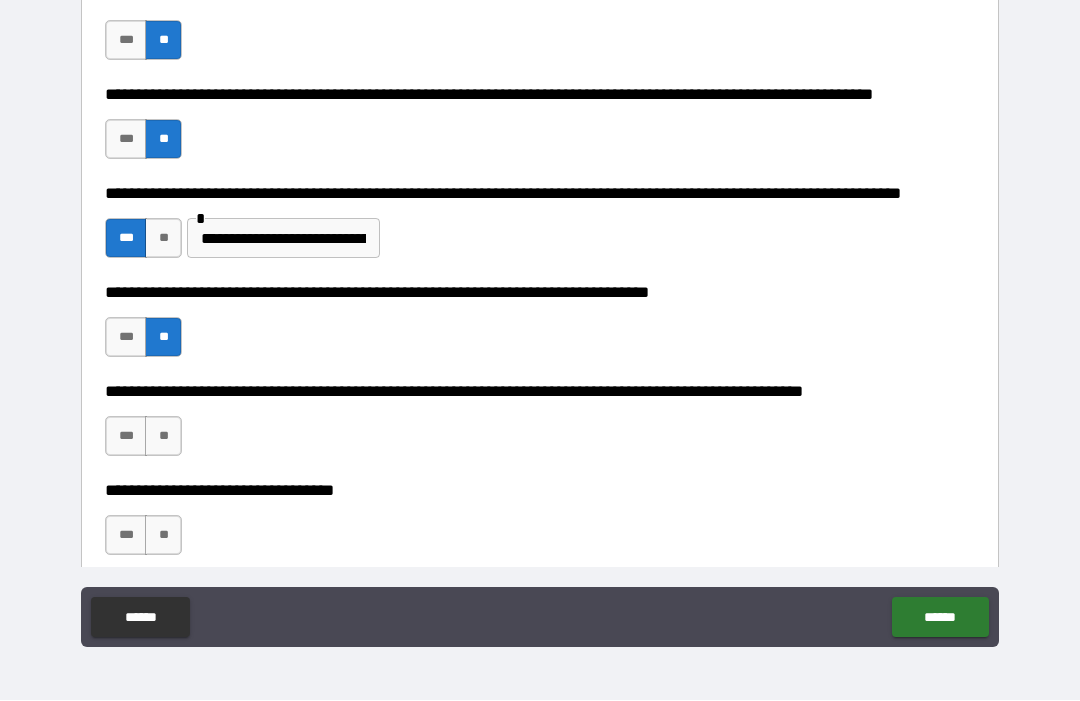 click on "***" at bounding box center (126, 437) 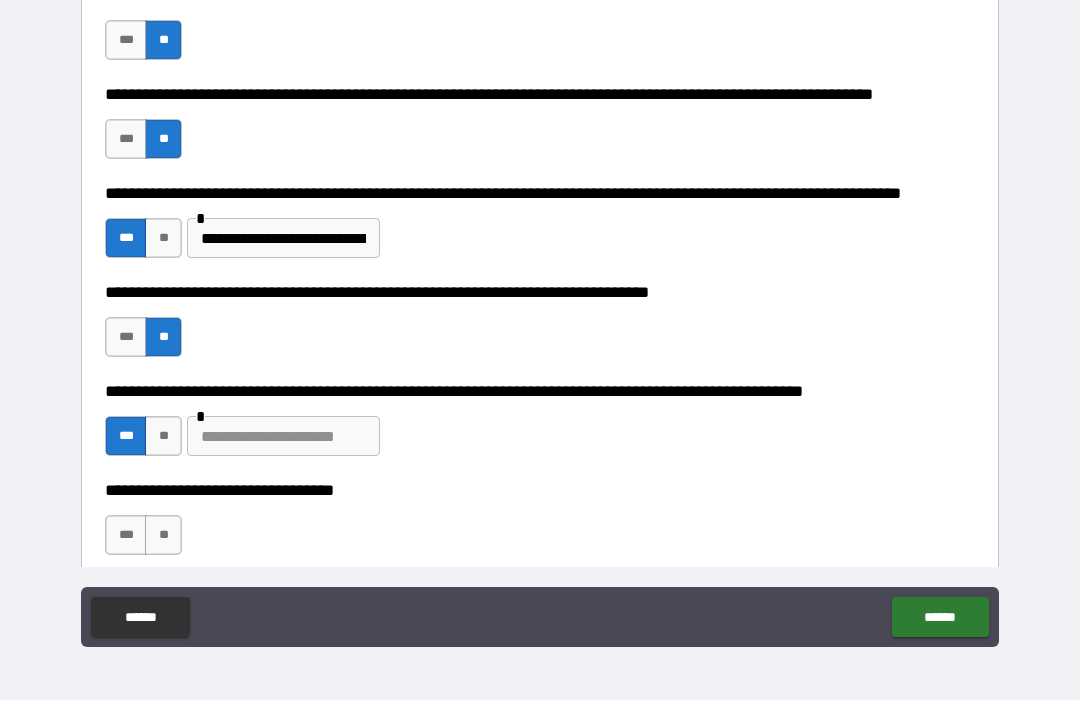click at bounding box center (283, 437) 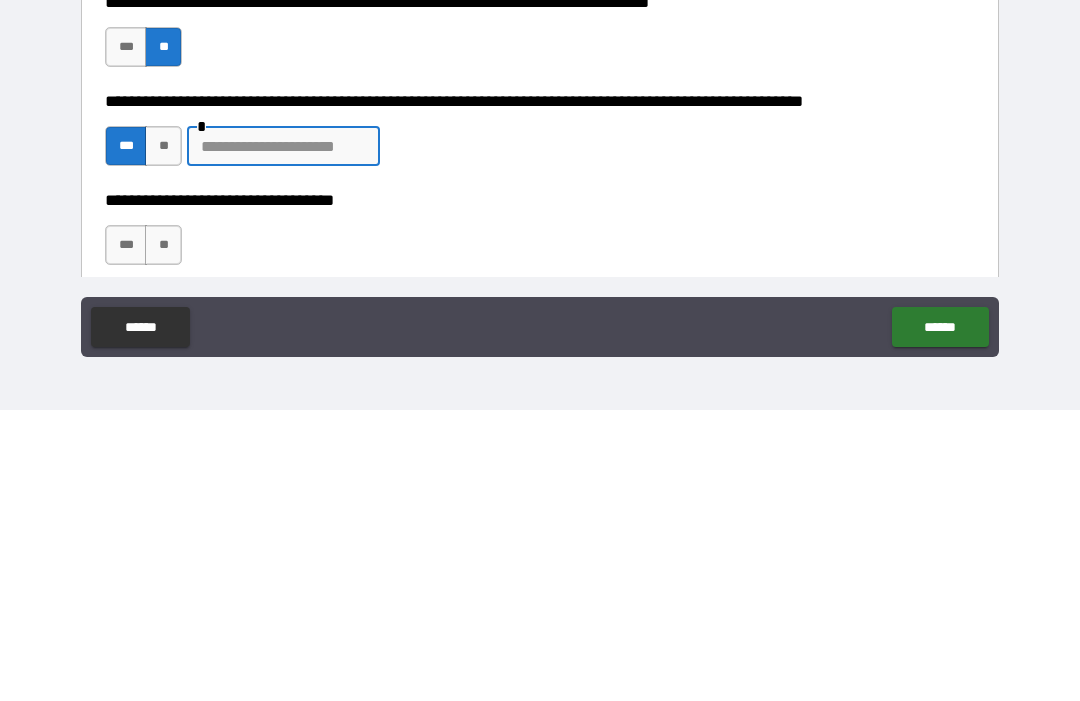 click on "***" at bounding box center [126, 536] 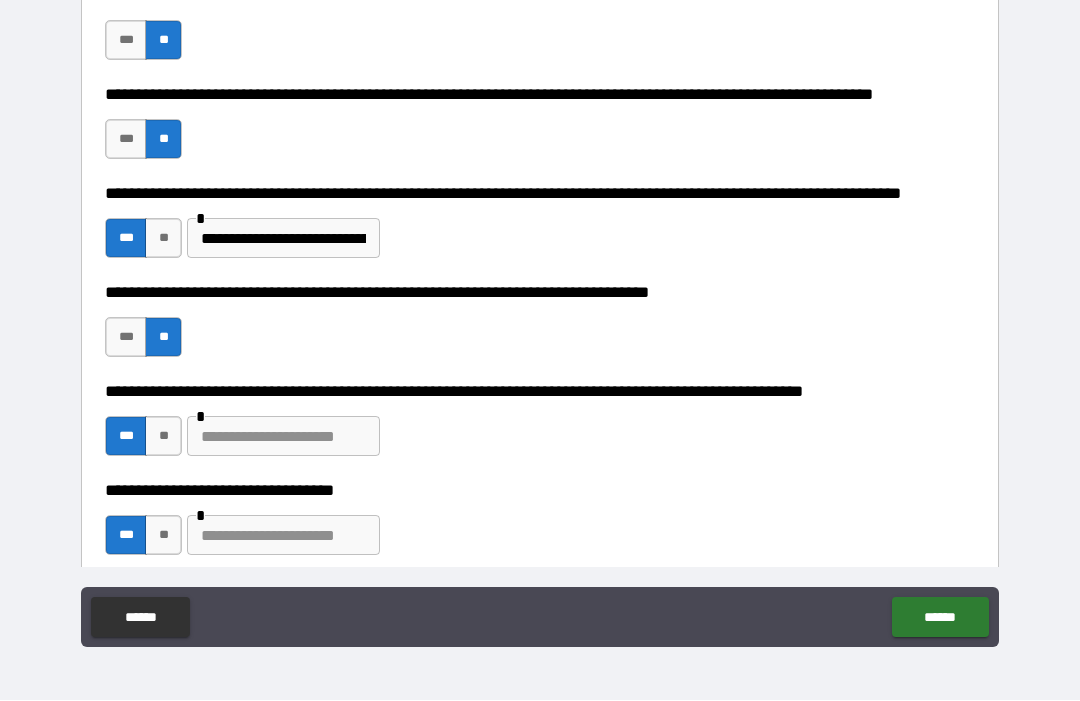 click on "**" at bounding box center (163, 536) 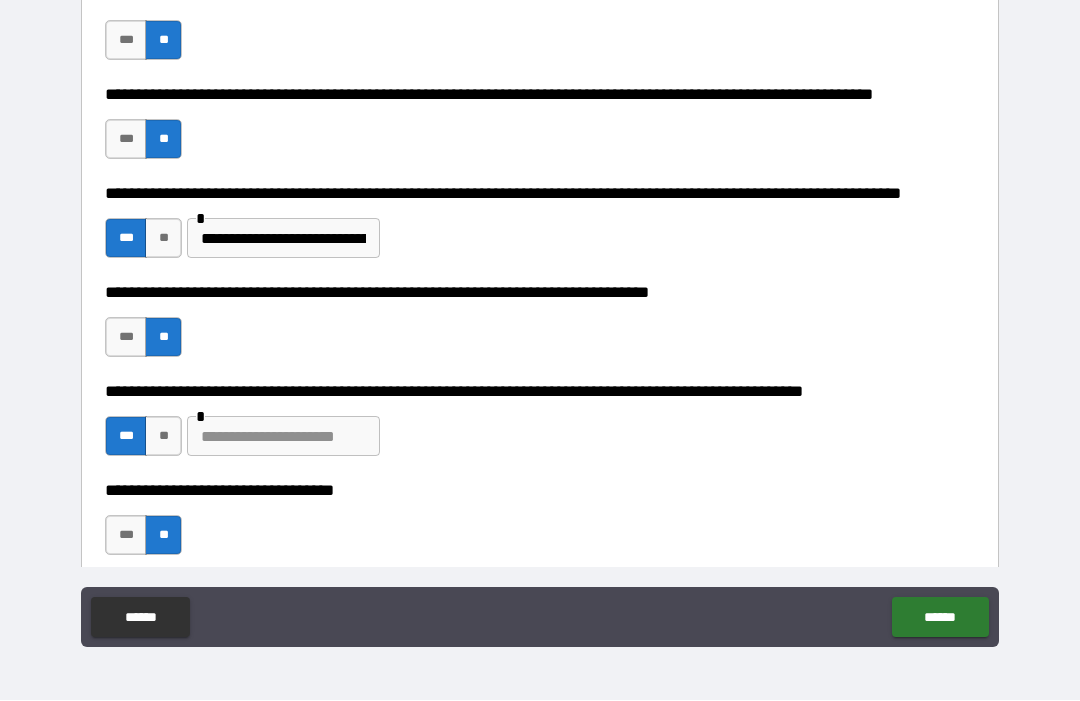 type on "*" 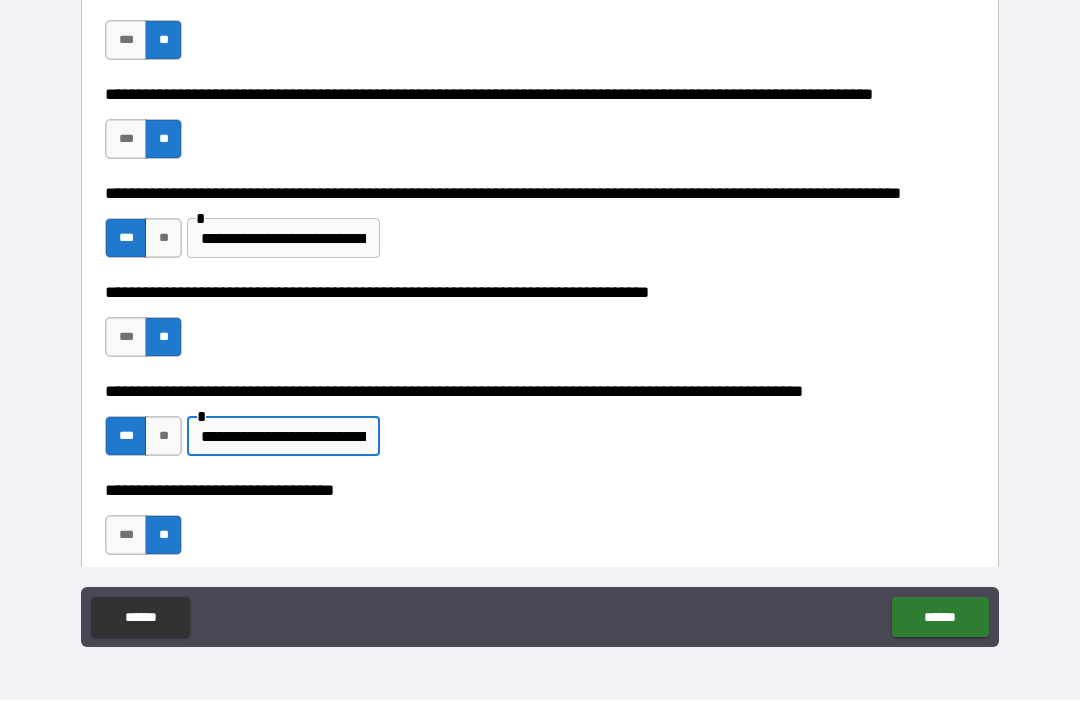 type on "**********" 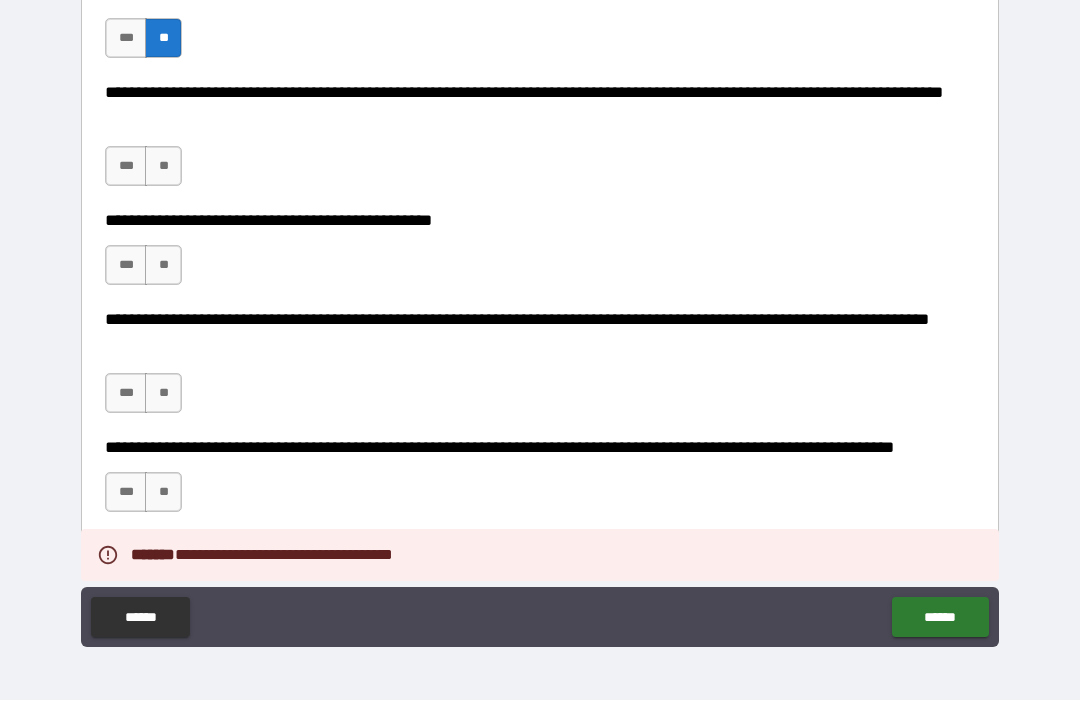 scroll, scrollTop: 914, scrollLeft: 0, axis: vertical 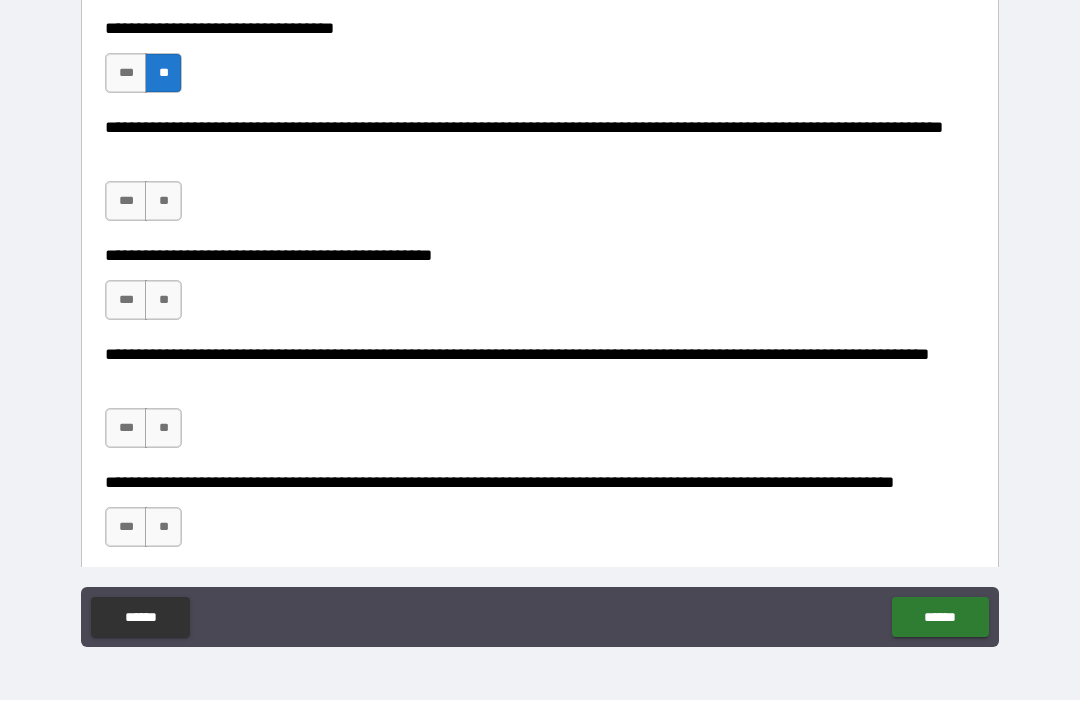 click on "**" at bounding box center (163, 202) 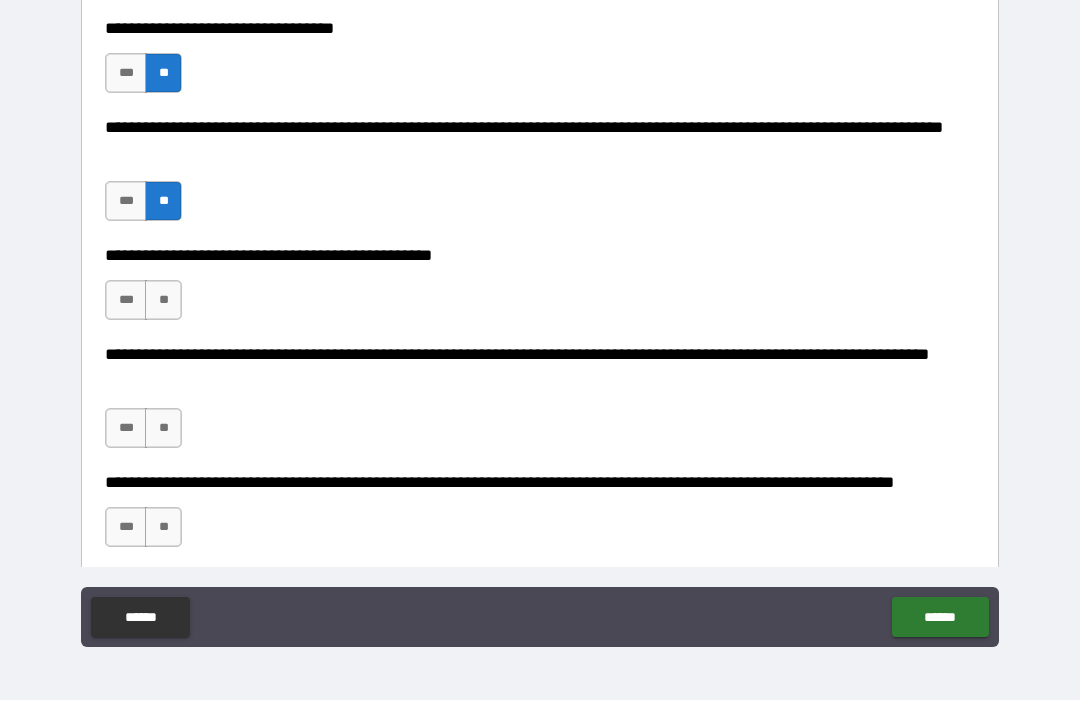 click on "**" at bounding box center (163, 301) 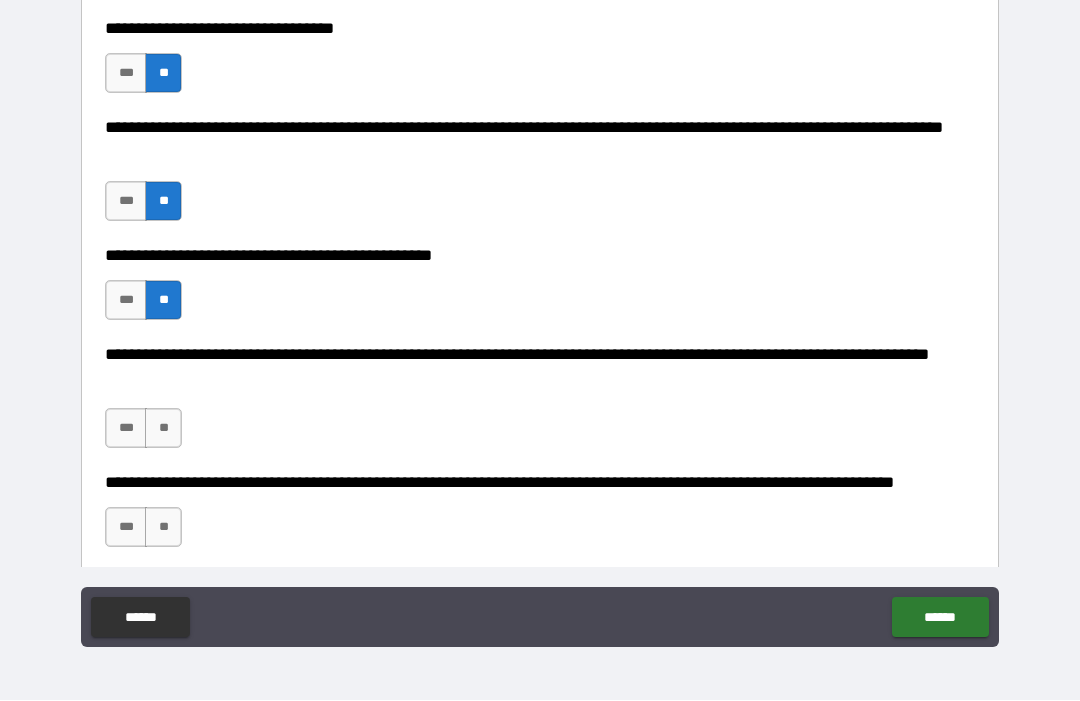 click on "**" at bounding box center [163, 429] 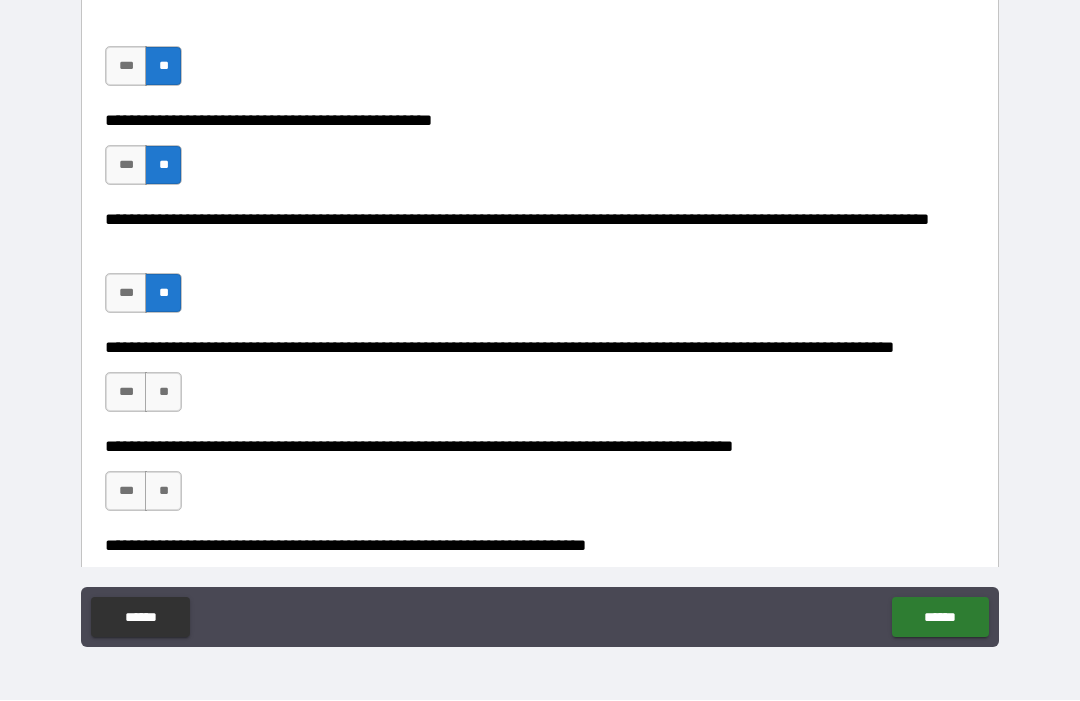 scroll, scrollTop: 1056, scrollLeft: 0, axis: vertical 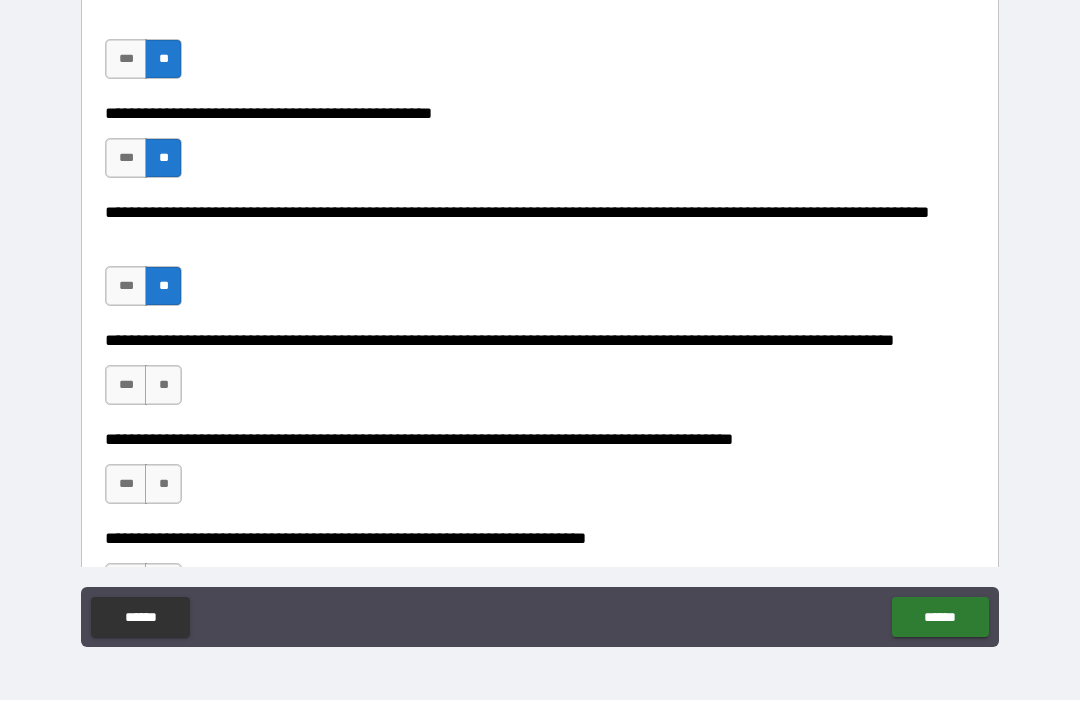 click on "***" at bounding box center (126, 386) 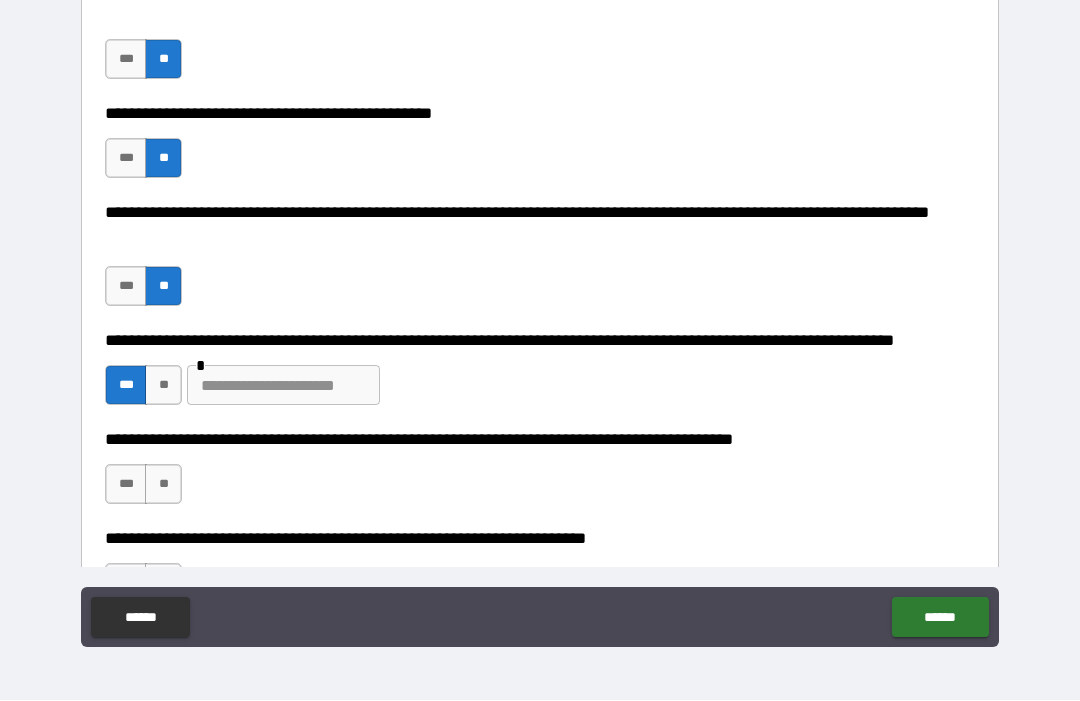 type on "*" 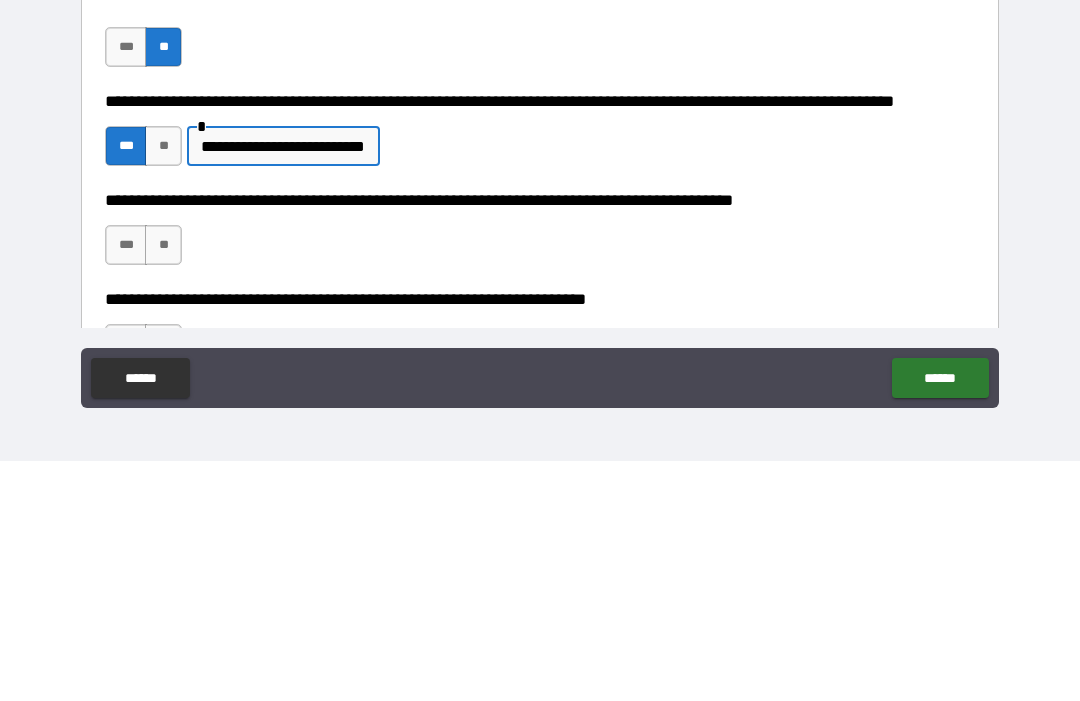 type on "**********" 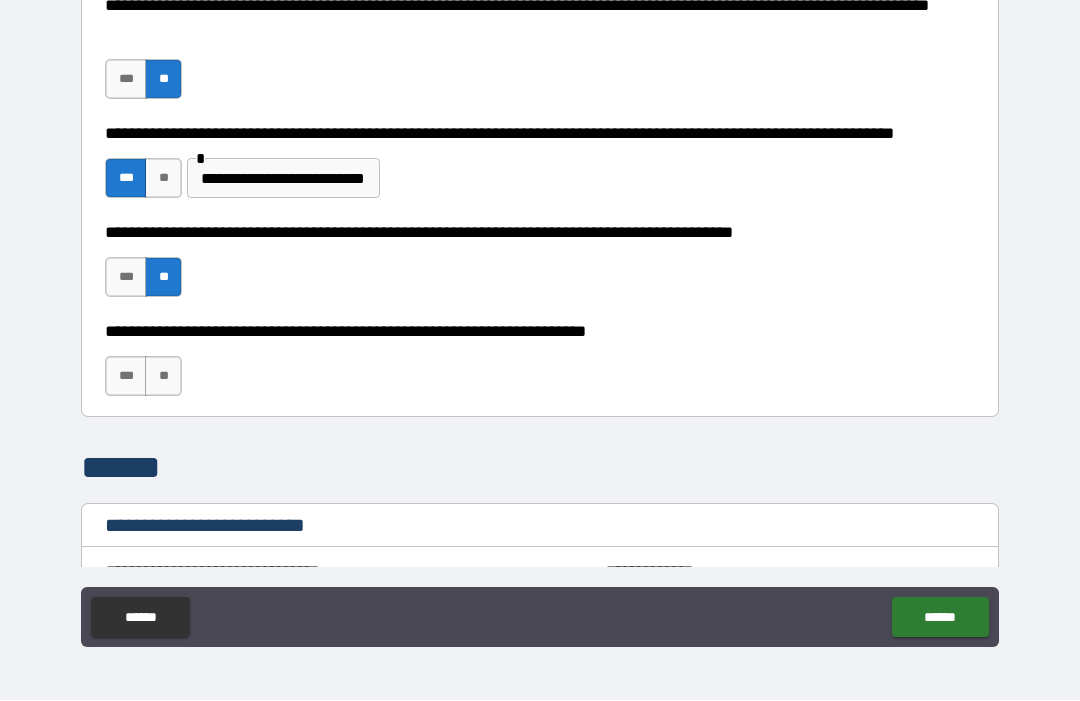 scroll, scrollTop: 1375, scrollLeft: 0, axis: vertical 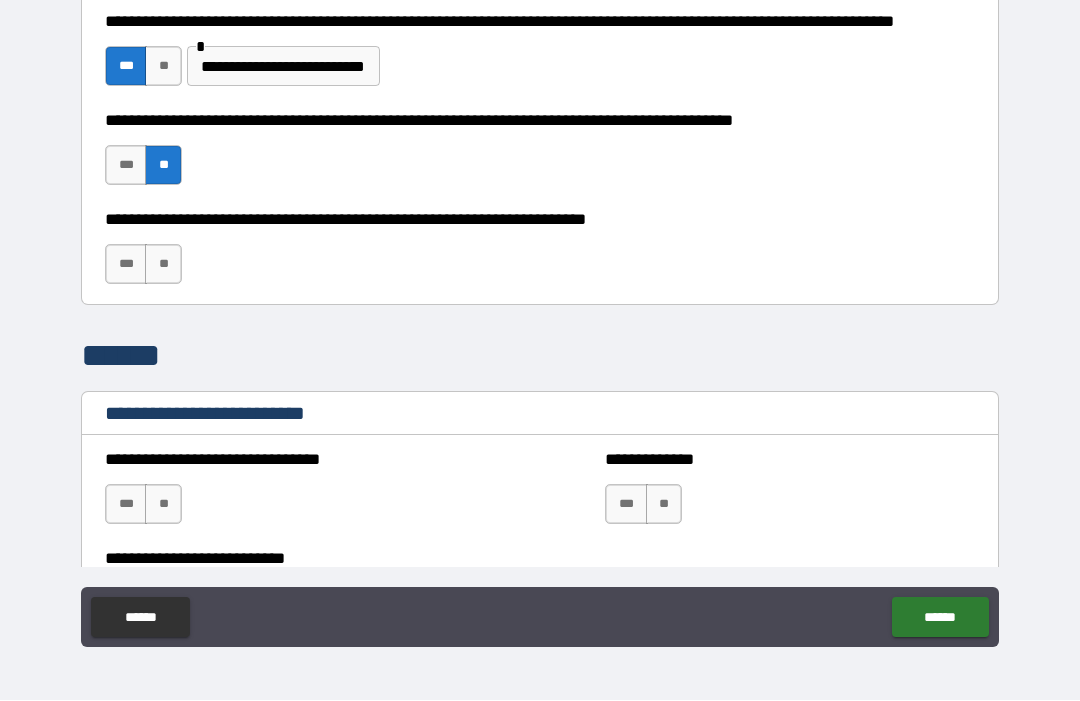 click on "**" at bounding box center (163, 265) 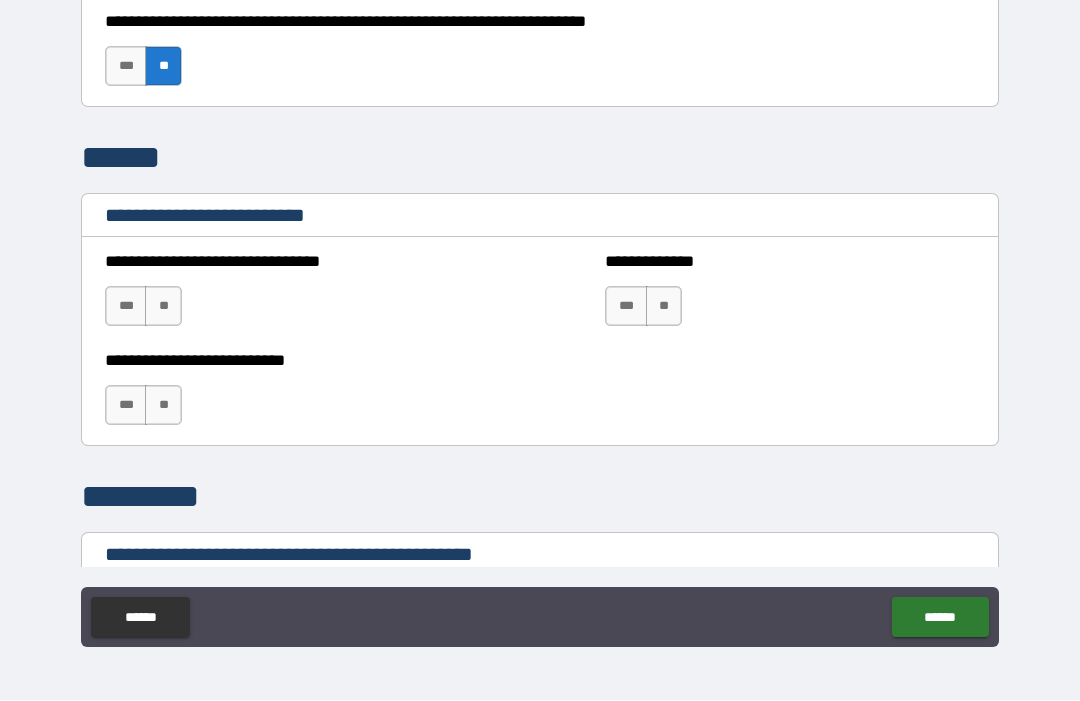 scroll, scrollTop: 1574, scrollLeft: 0, axis: vertical 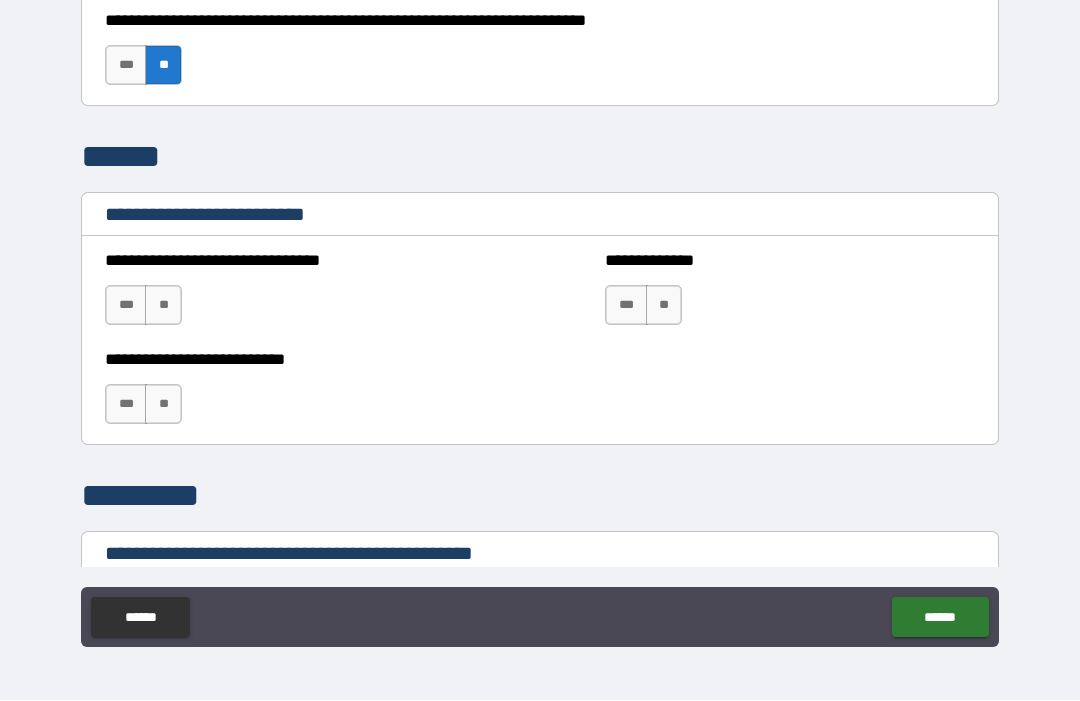 click on "**" at bounding box center [163, 306] 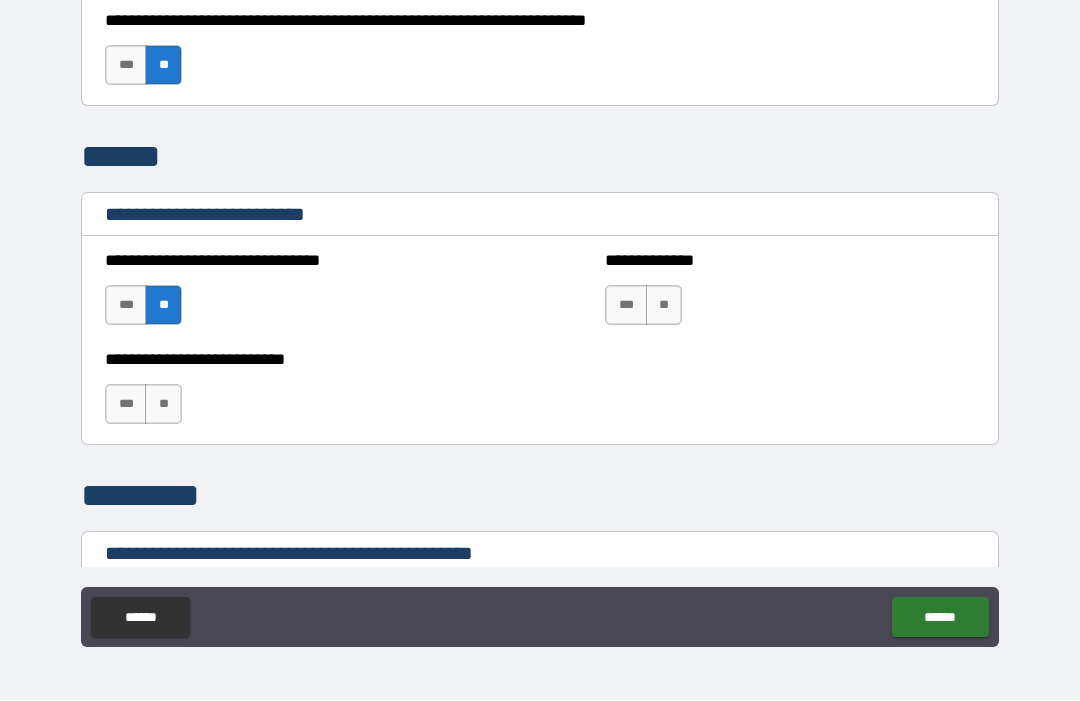 click on "**" at bounding box center (664, 306) 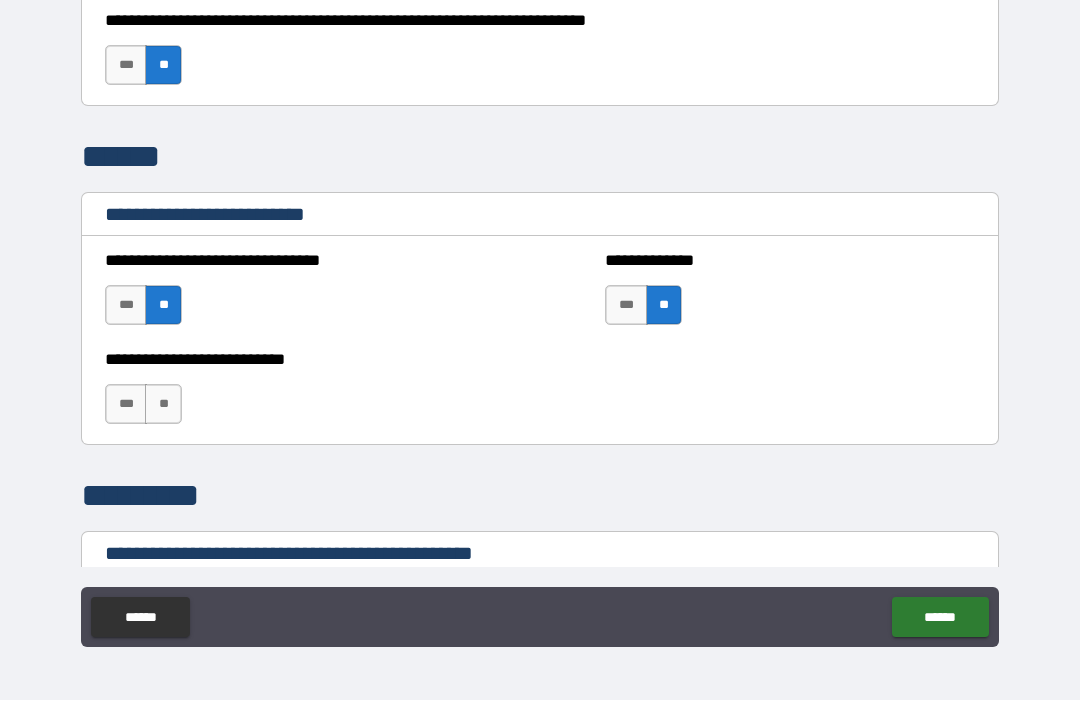 click on "**" at bounding box center (163, 405) 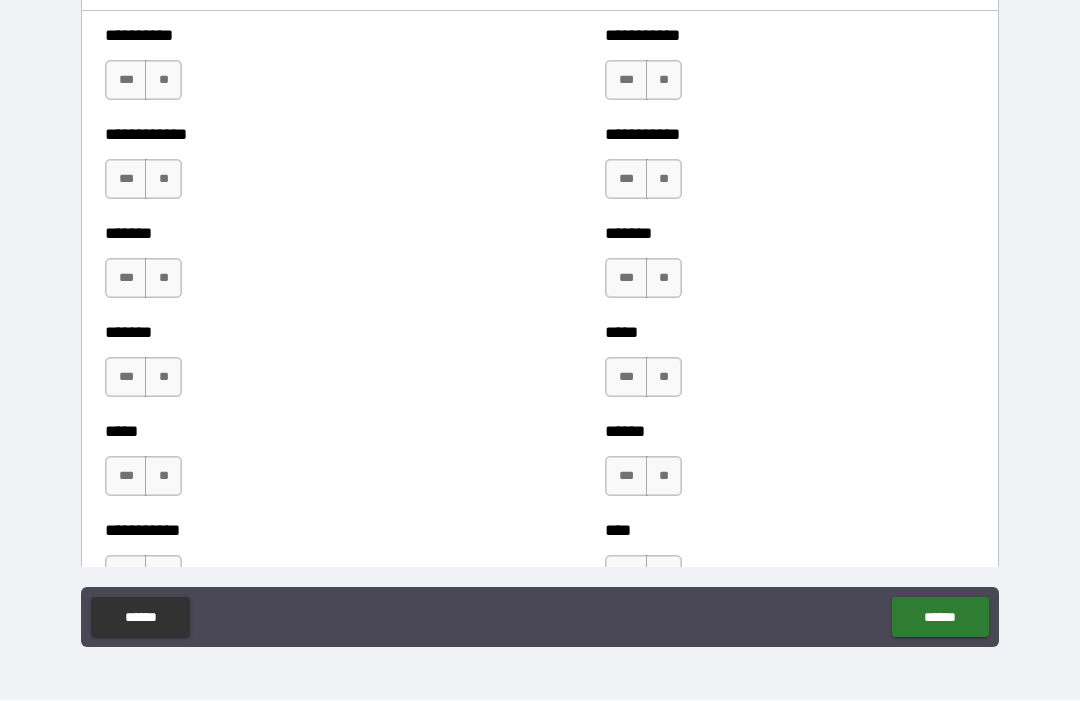 scroll, scrollTop: 2137, scrollLeft: 0, axis: vertical 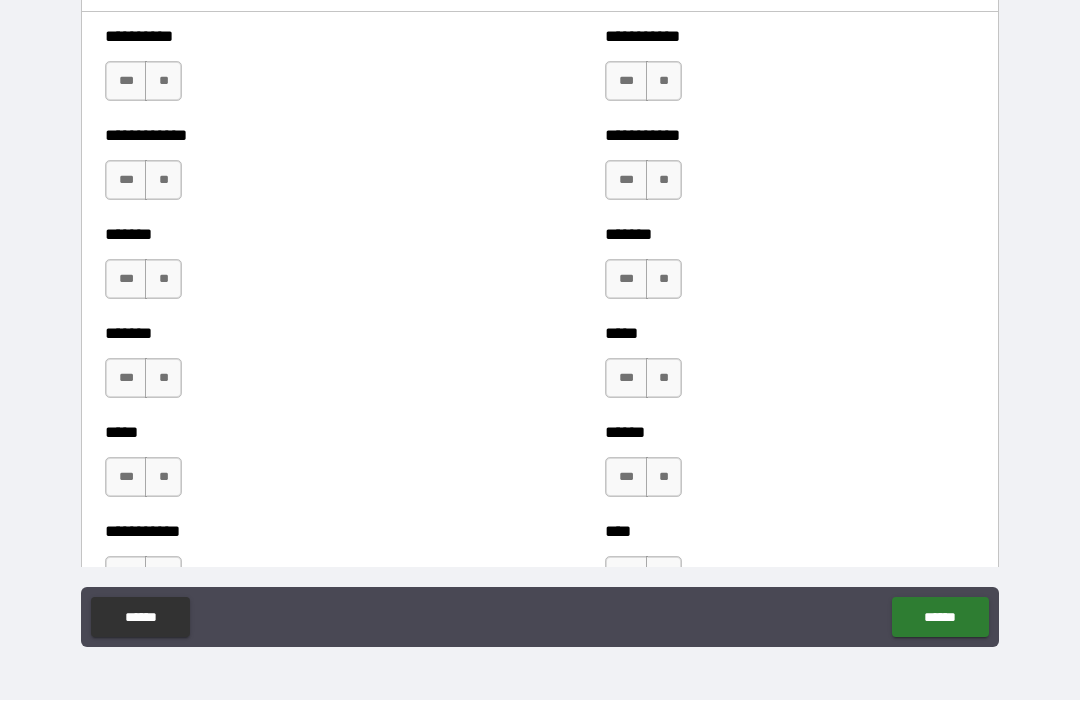 click on "**" at bounding box center [163, 82] 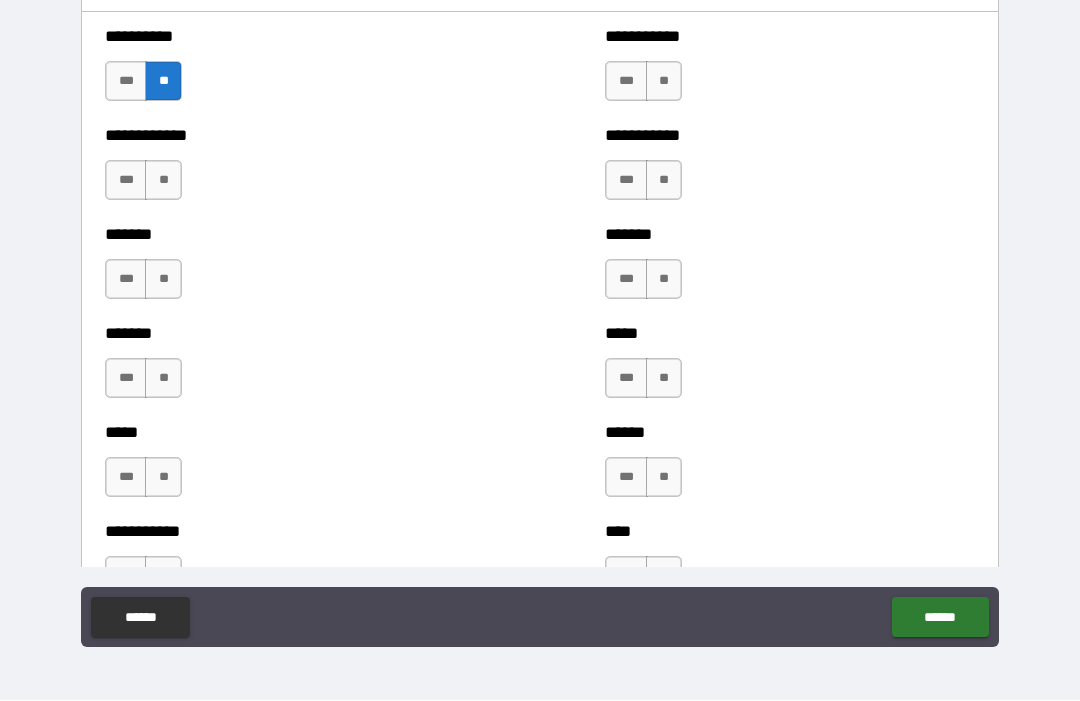 click on "**" at bounding box center (664, 82) 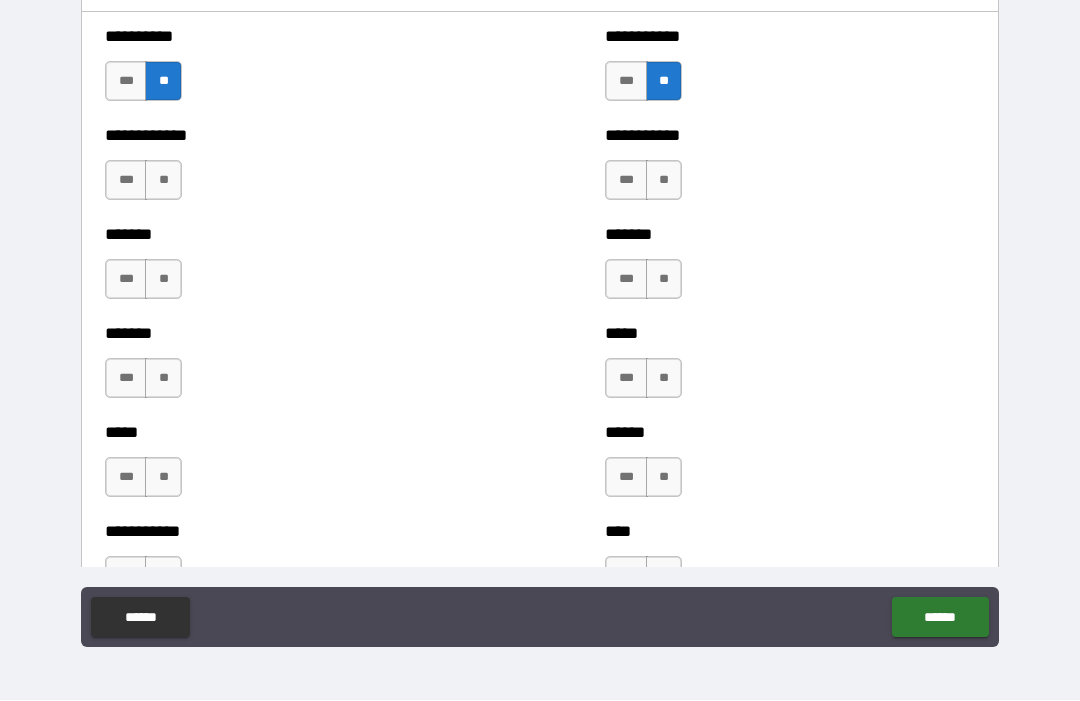 click on "**" at bounding box center (163, 181) 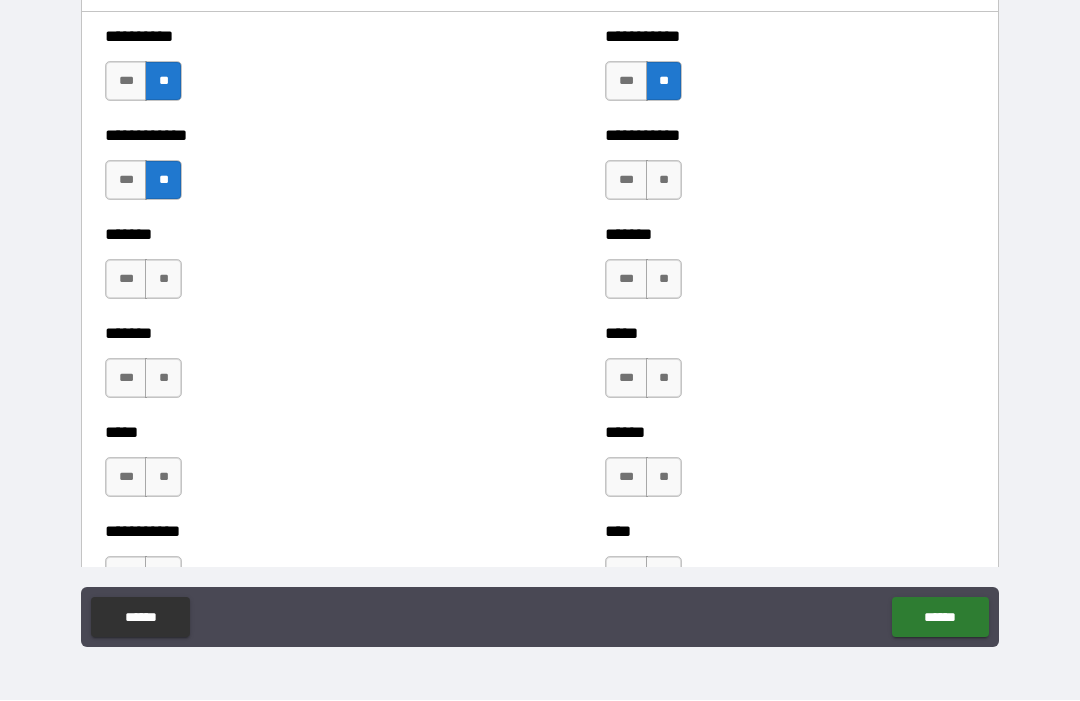 click on "**" at bounding box center [664, 181] 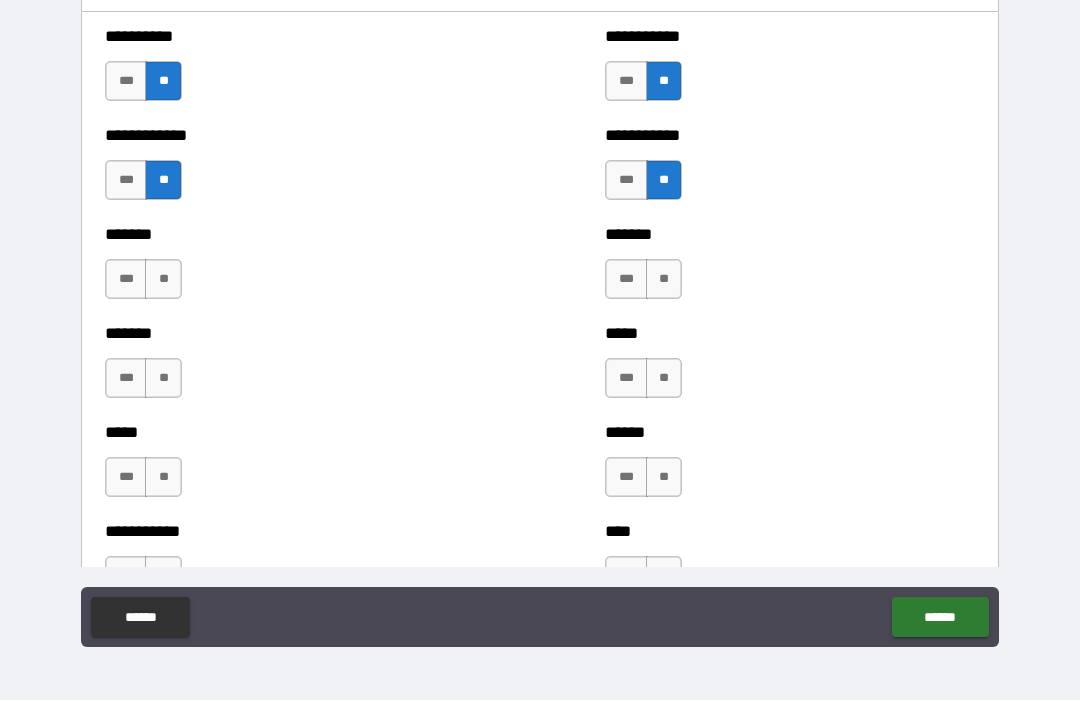 click on "***" at bounding box center (626, 280) 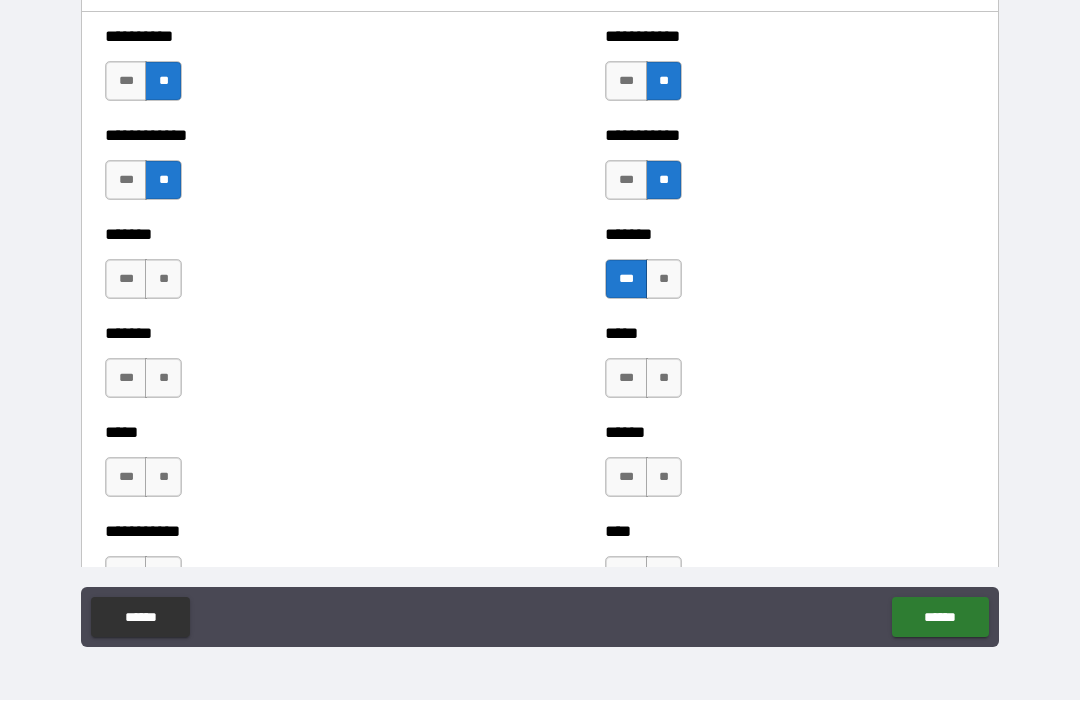 click on "**" at bounding box center [163, 280] 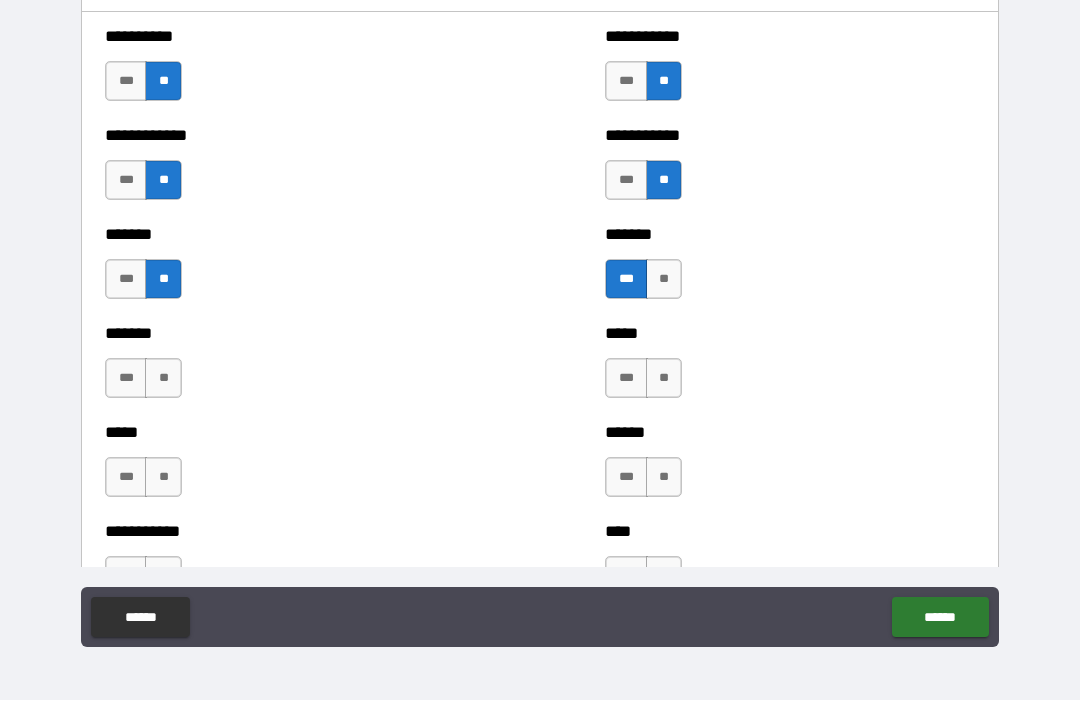 click on "**" at bounding box center (163, 379) 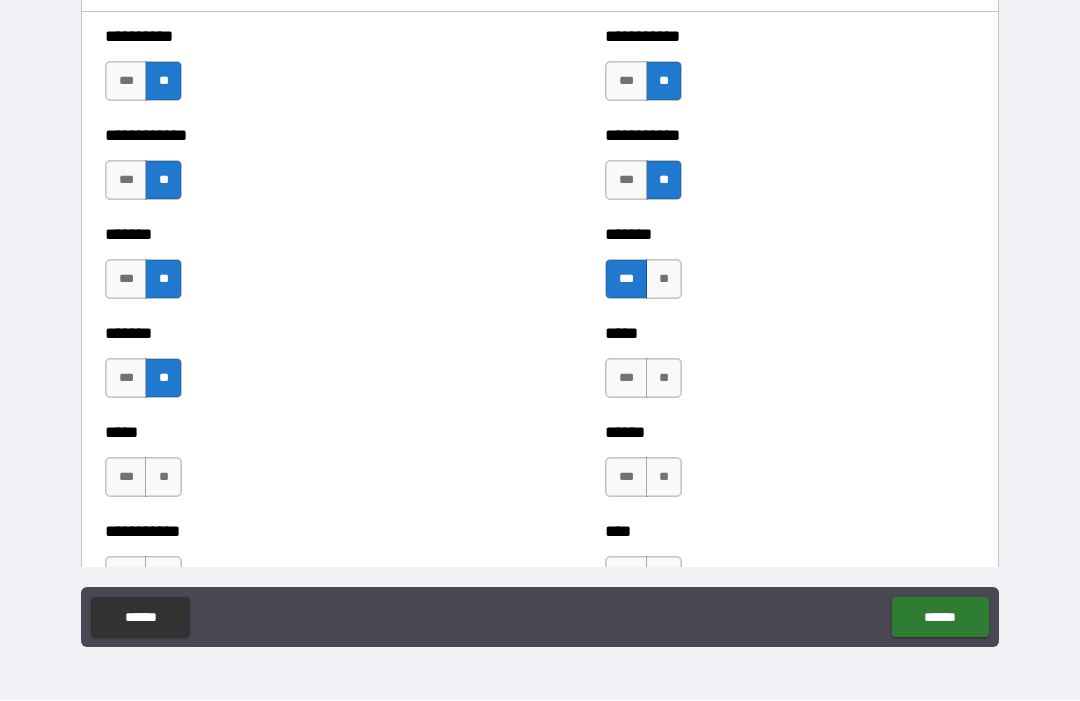 click on "**" at bounding box center (664, 379) 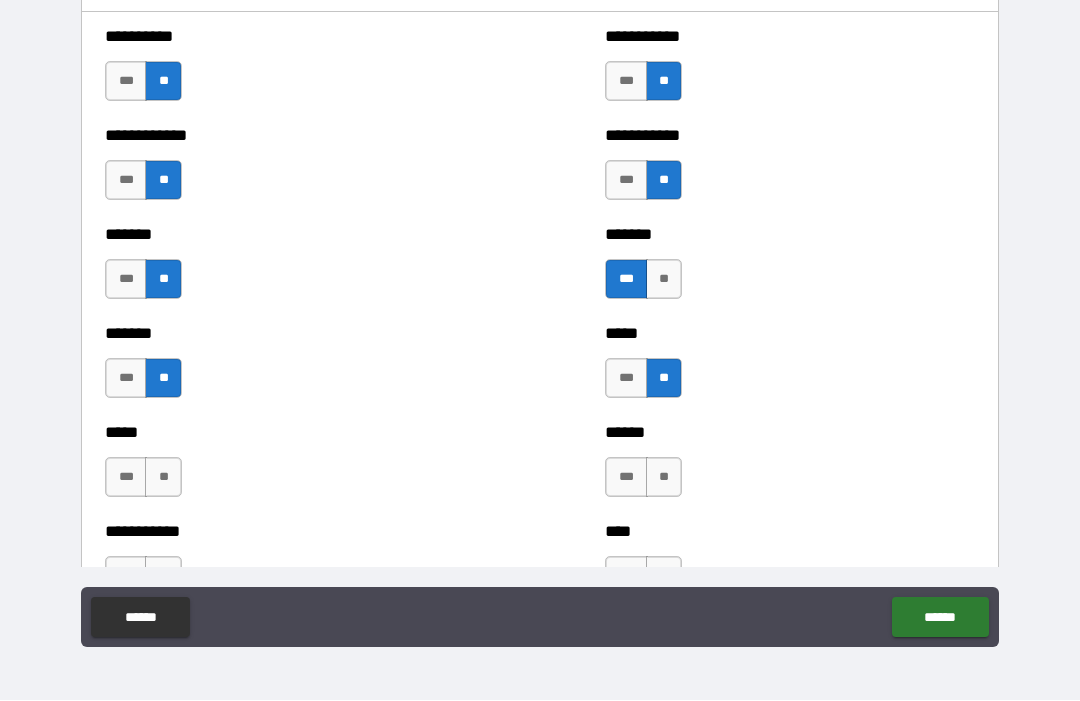 click on "***" at bounding box center [126, 478] 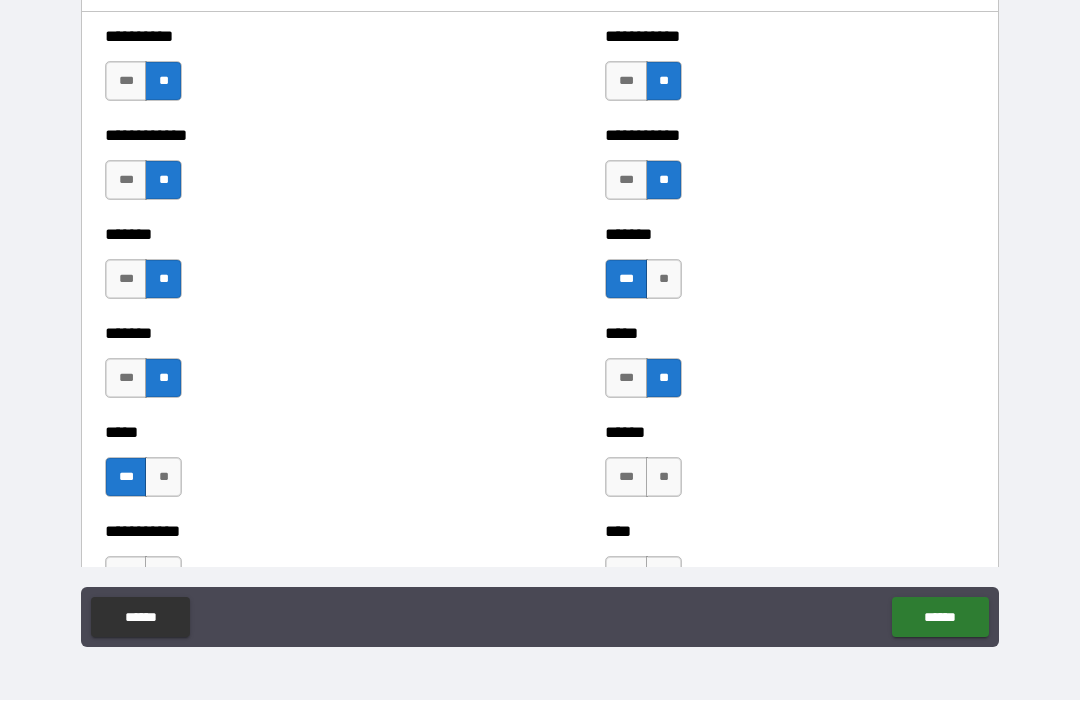 click on "**" at bounding box center (664, 478) 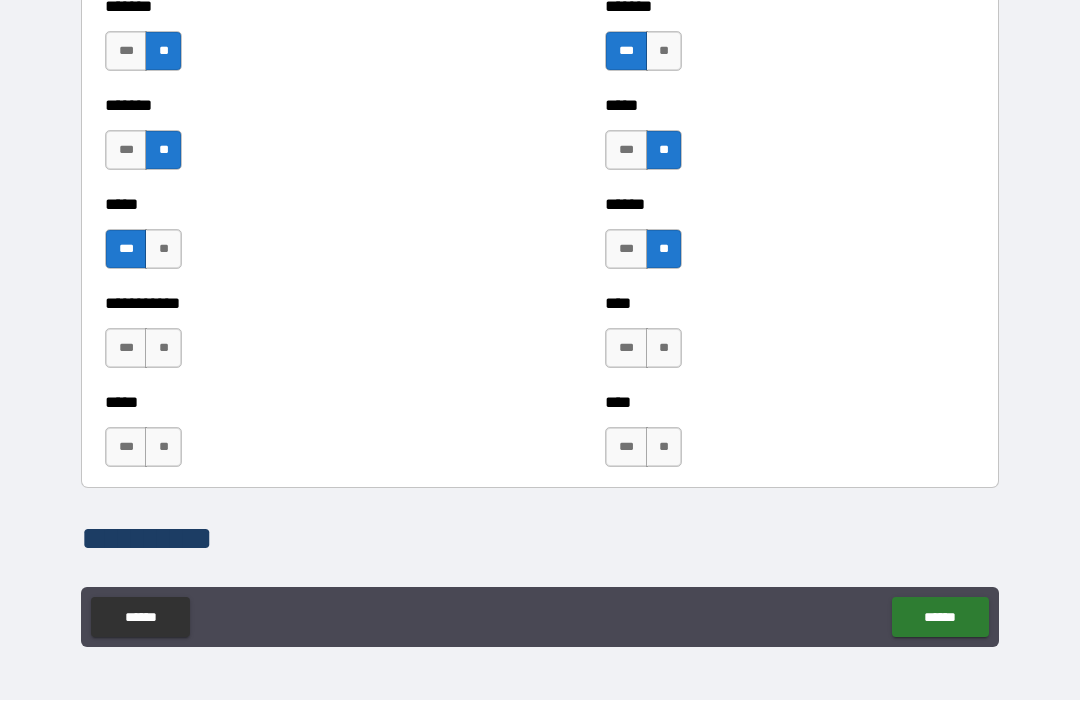 scroll, scrollTop: 2373, scrollLeft: 0, axis: vertical 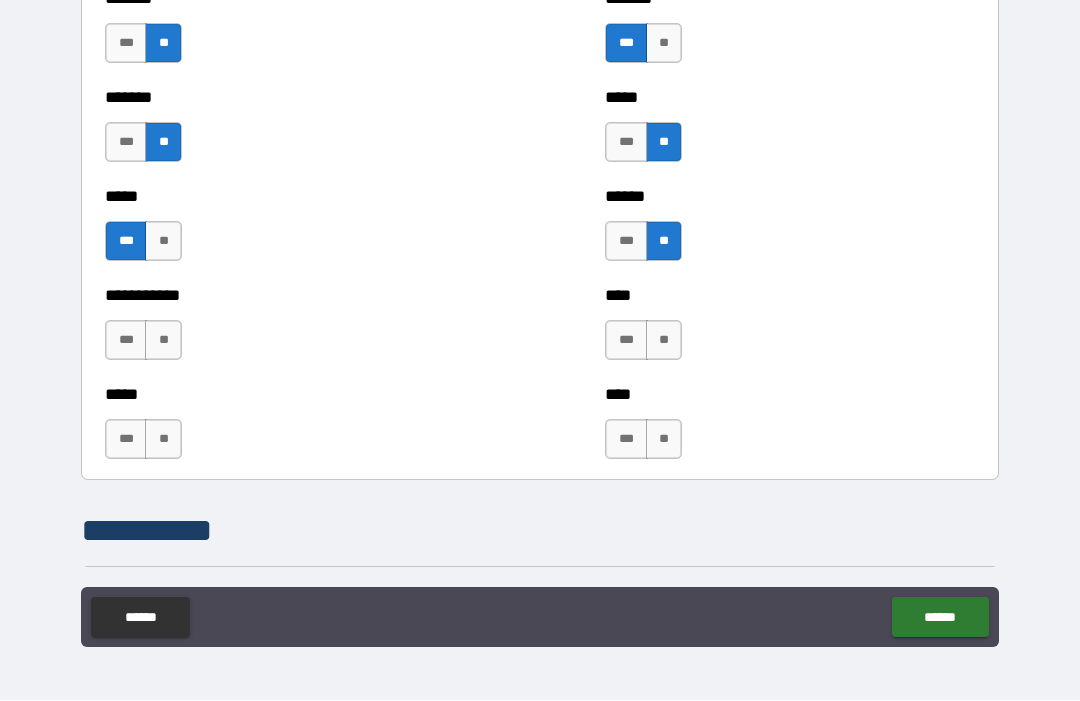 click on "**" at bounding box center [664, 341] 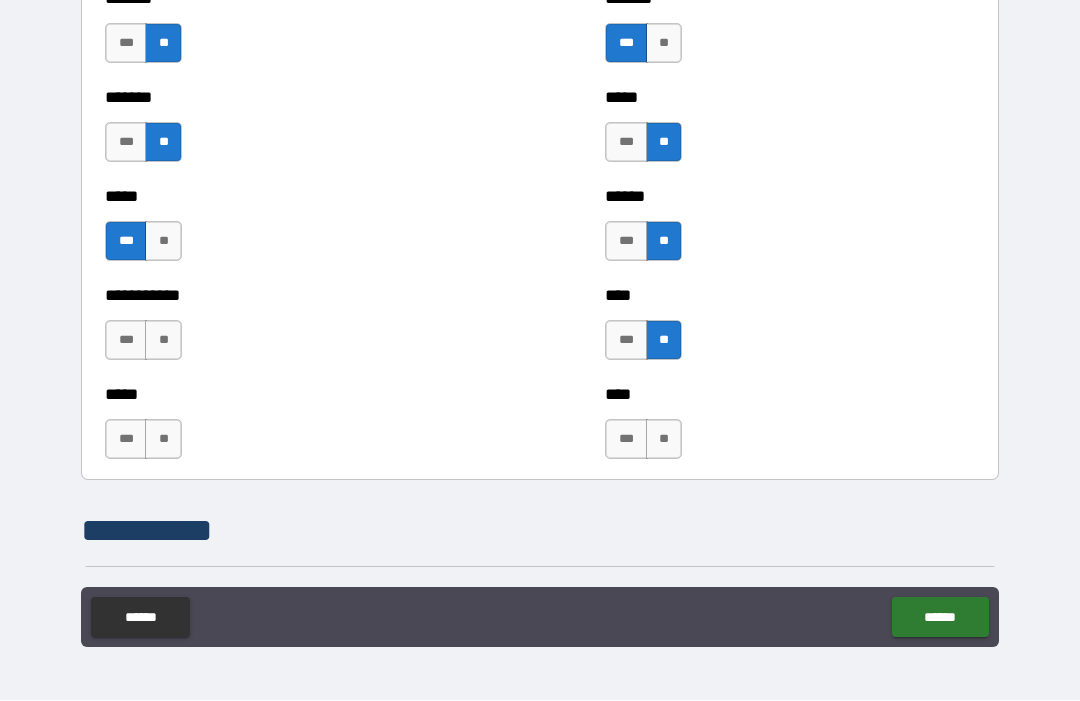 click on "**" at bounding box center (163, 341) 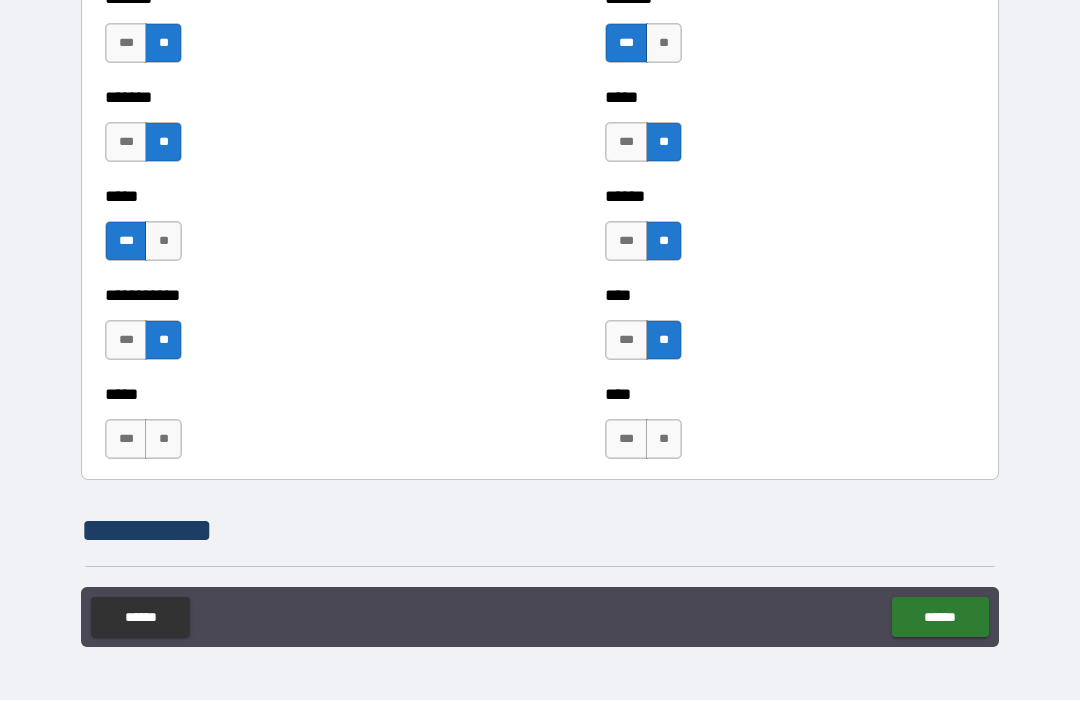 click on "**" at bounding box center (664, 440) 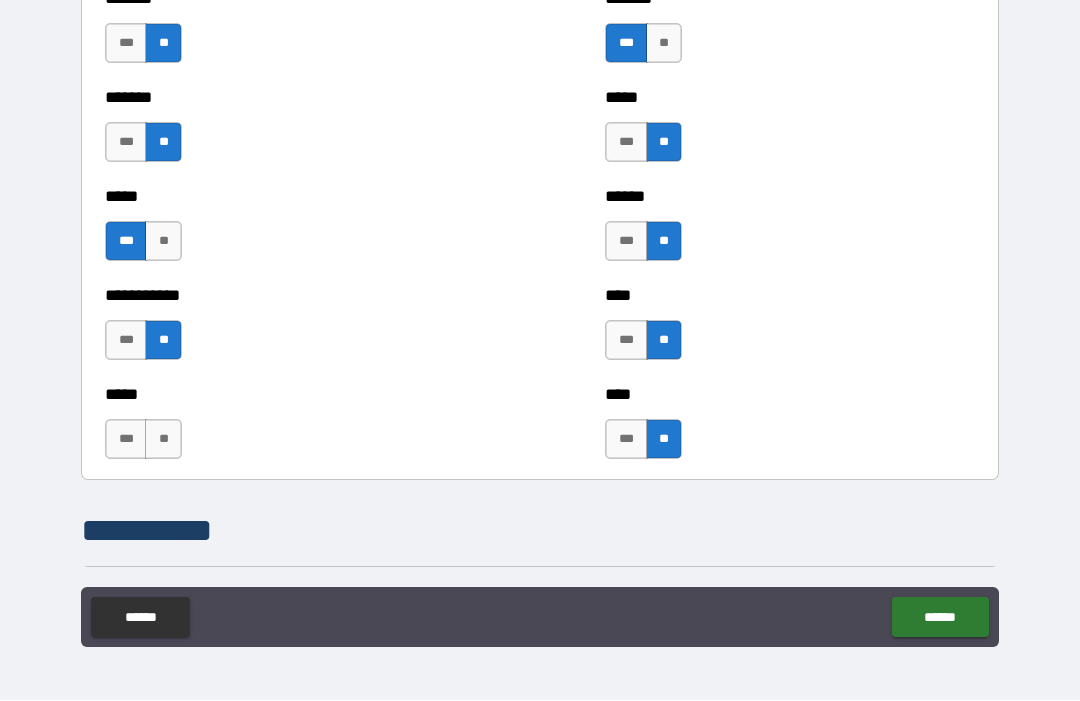 click on "**" at bounding box center [163, 440] 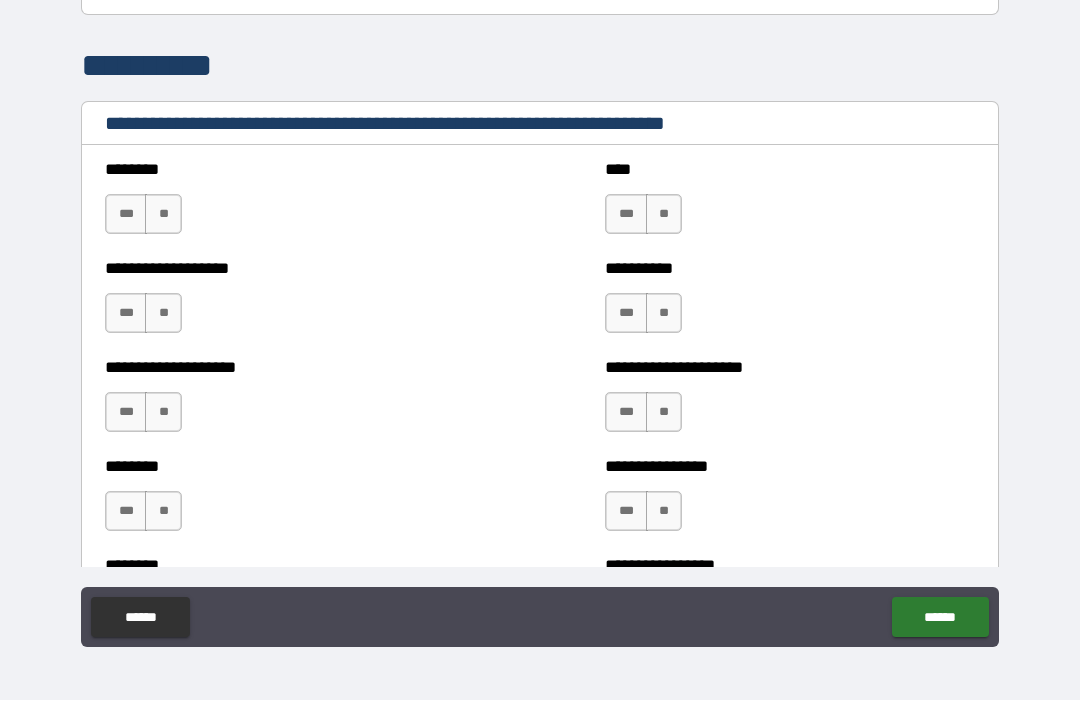 scroll, scrollTop: 2850, scrollLeft: 0, axis: vertical 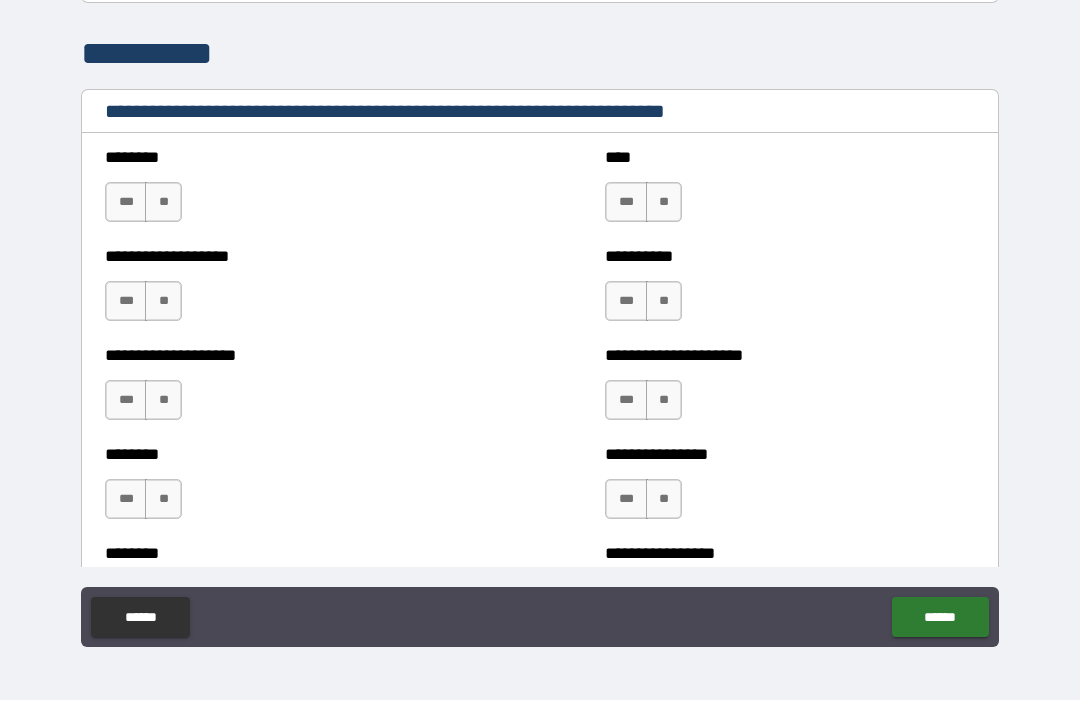 click on "**" at bounding box center [163, 203] 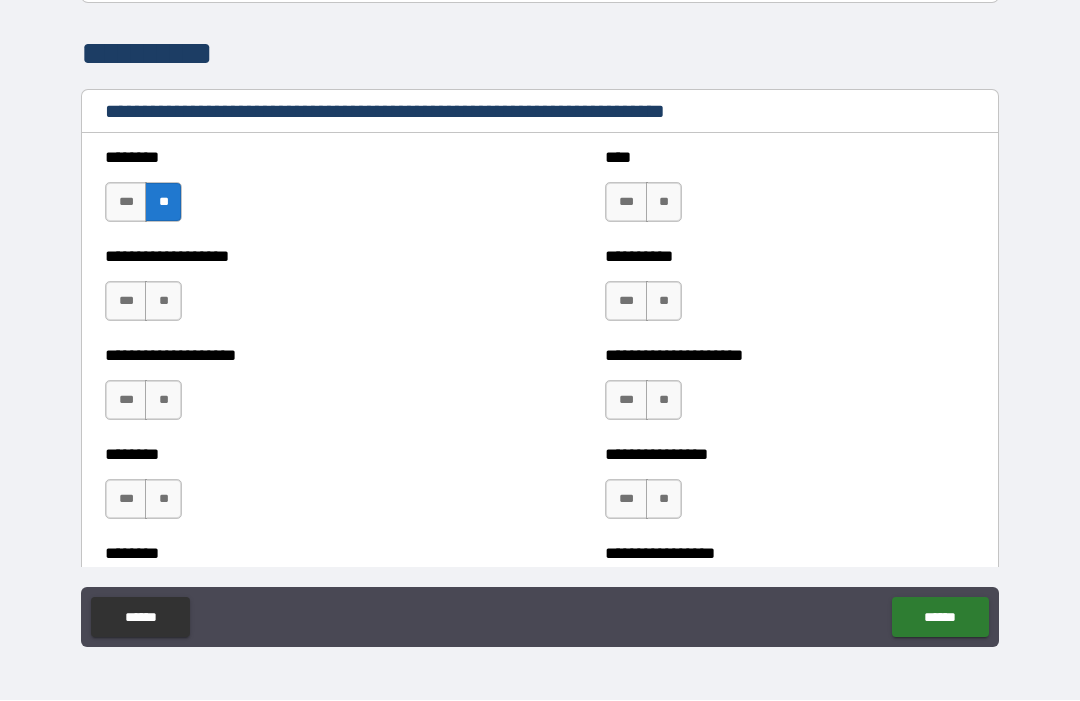click on "**" at bounding box center [664, 203] 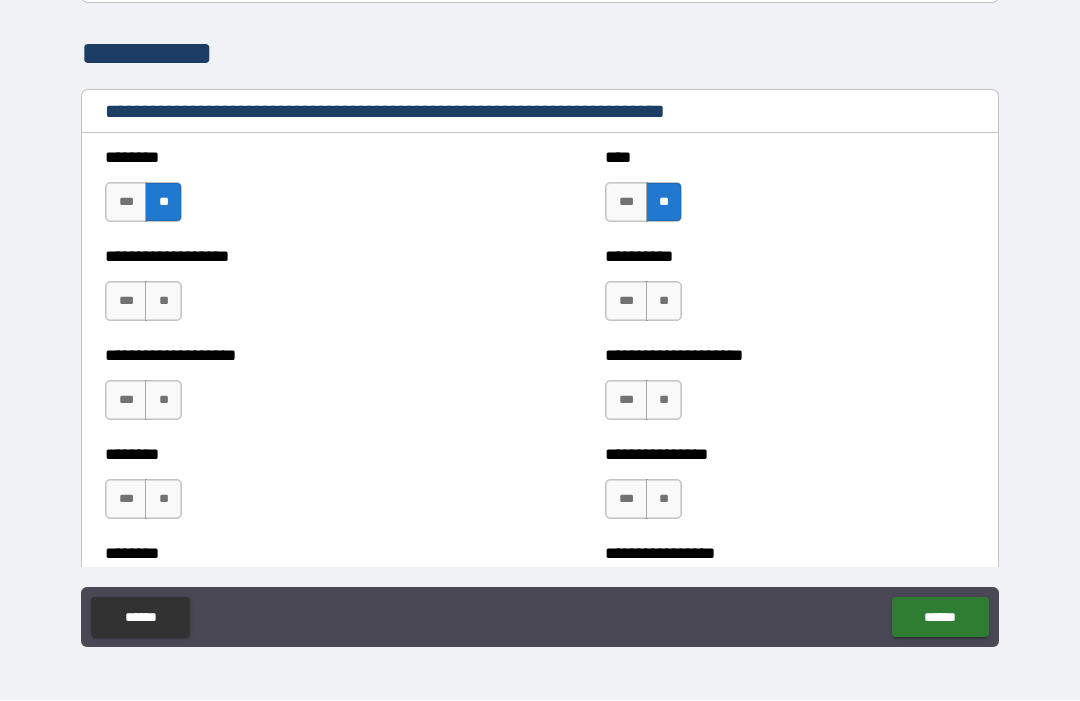 click on "**" at bounding box center [664, 302] 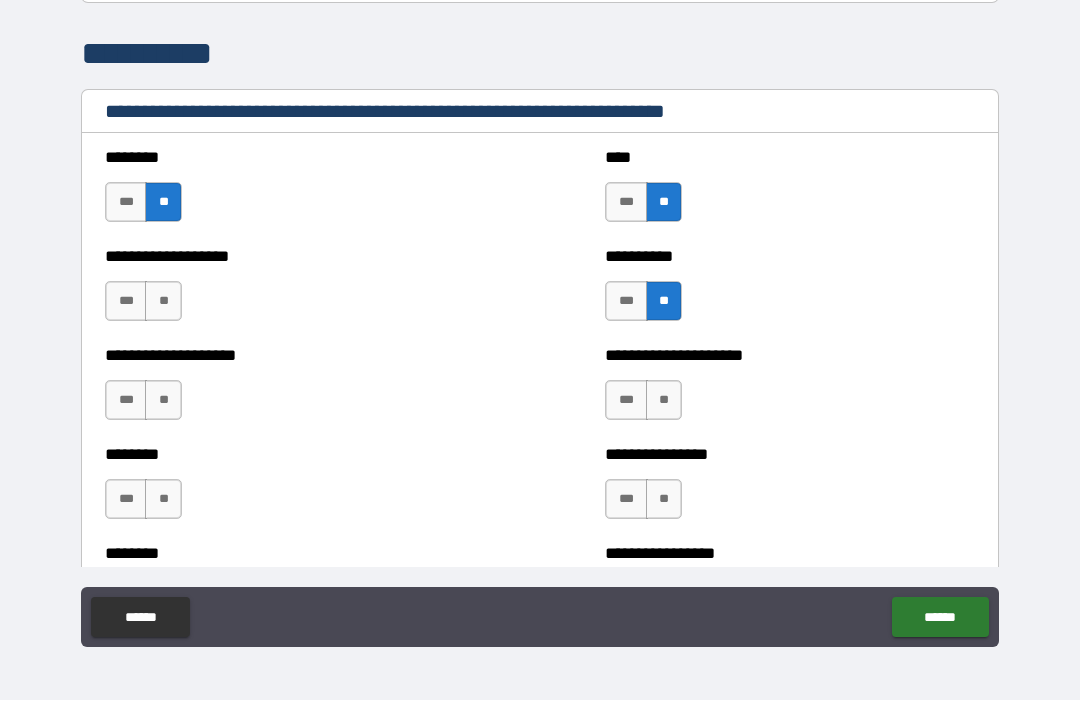 click on "***" at bounding box center [126, 302] 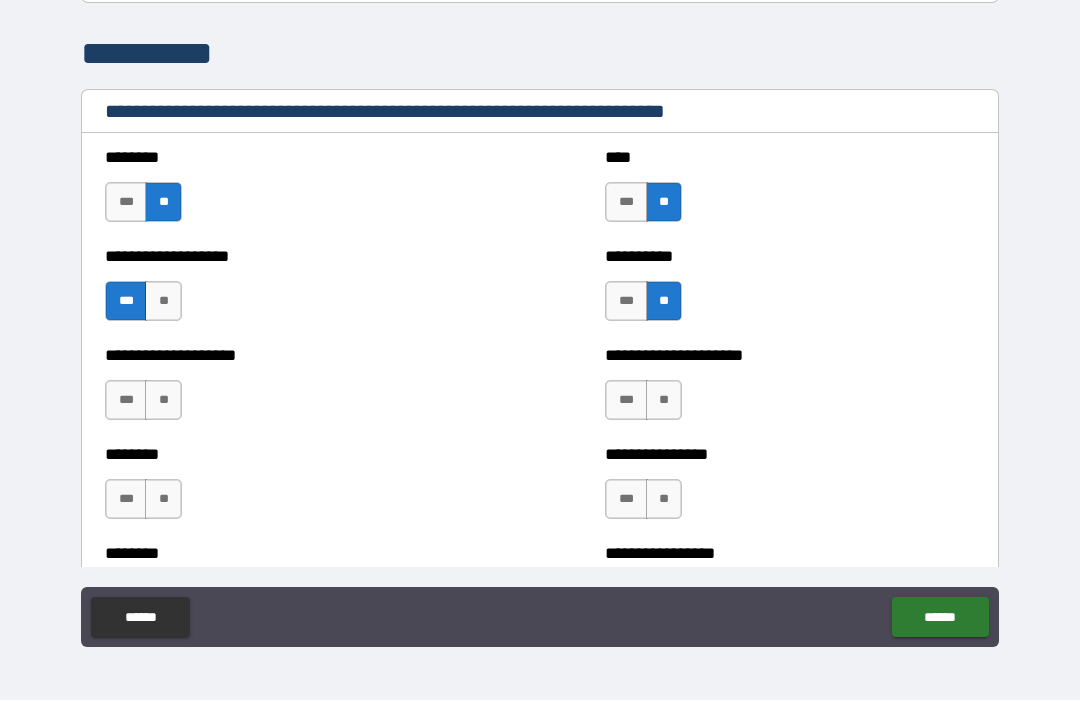 click on "**" at bounding box center [163, 401] 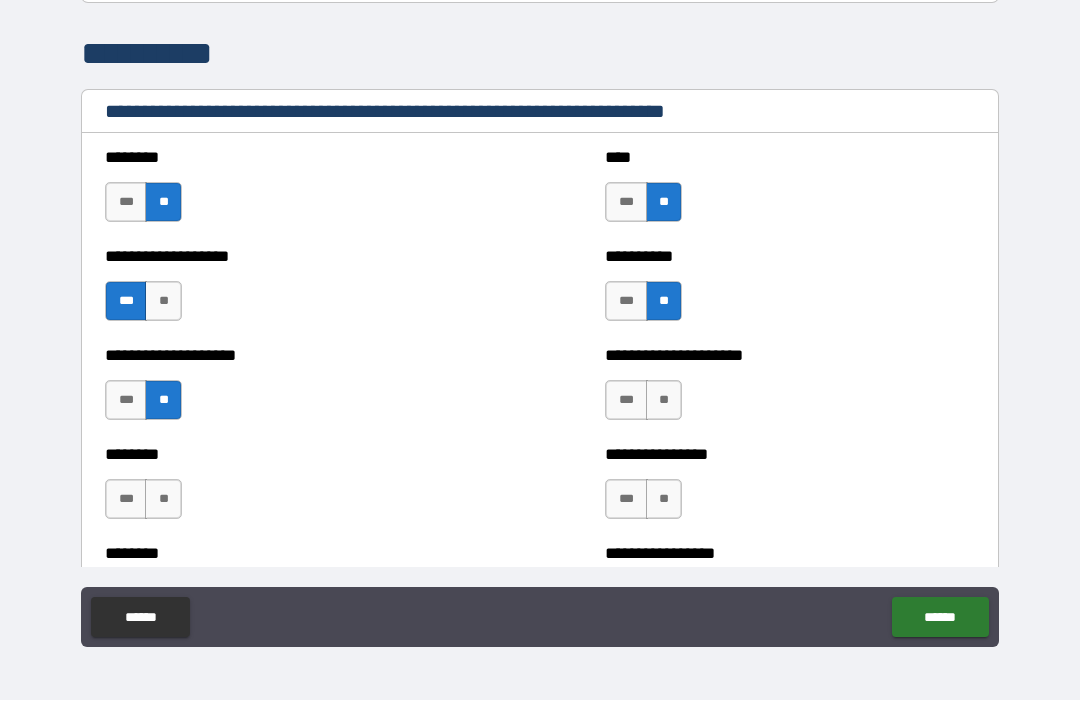 click on "**" at bounding box center [664, 401] 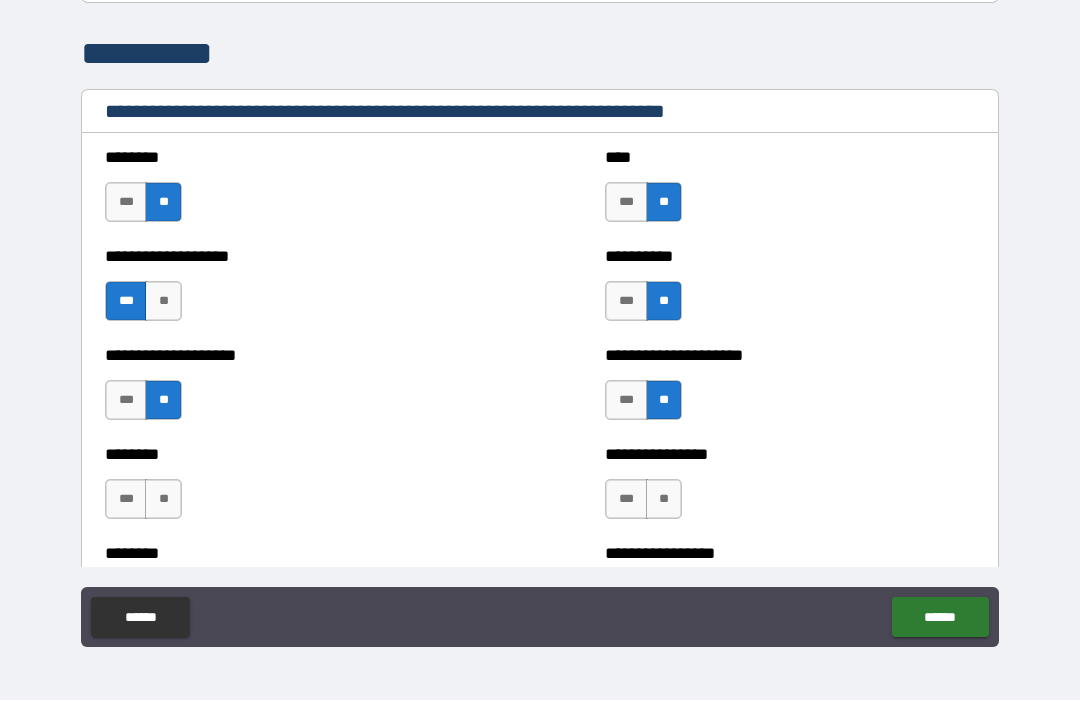 click on "**" at bounding box center [664, 500] 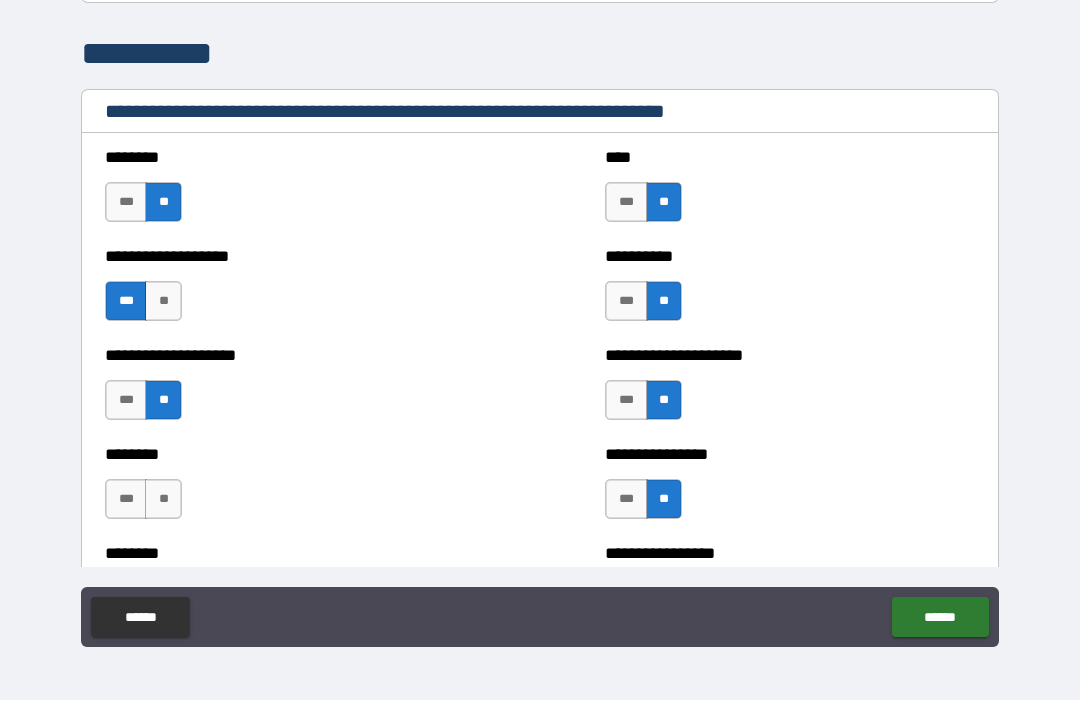 click on "**" at bounding box center [163, 500] 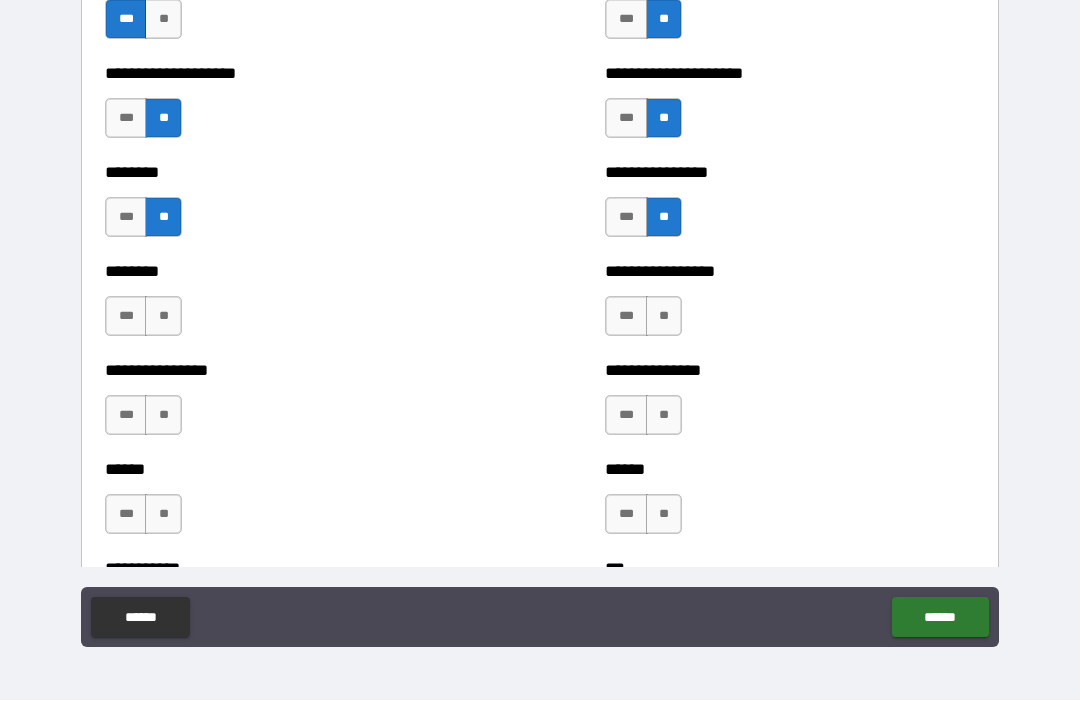 scroll, scrollTop: 3132, scrollLeft: 0, axis: vertical 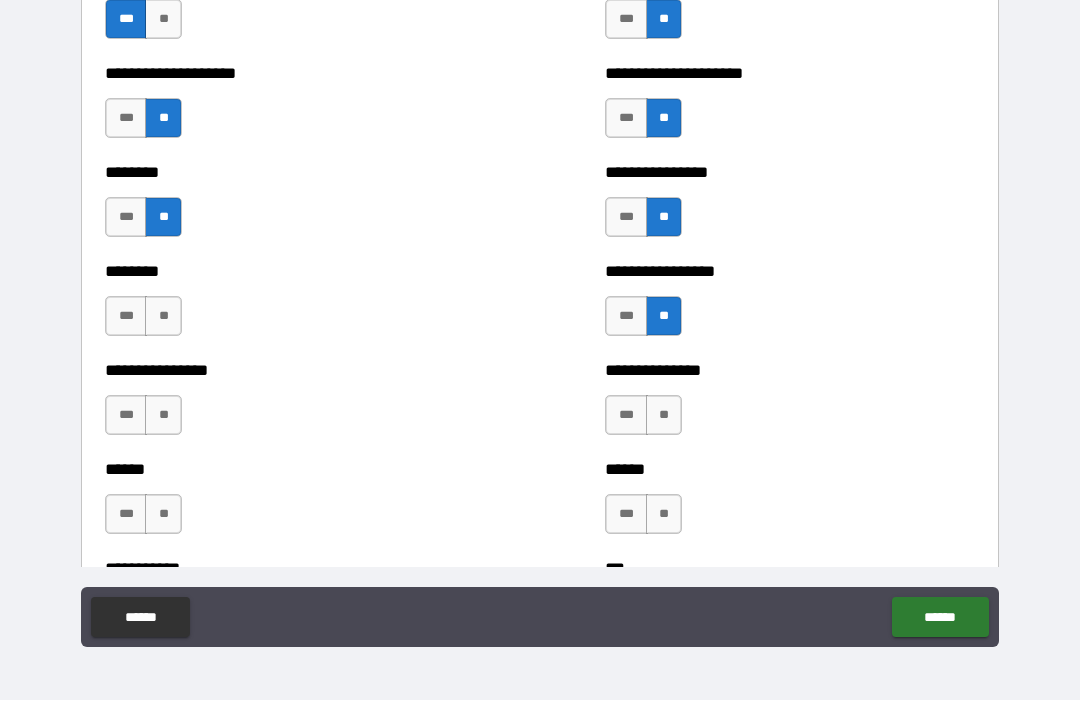 click on "**" at bounding box center (163, 317) 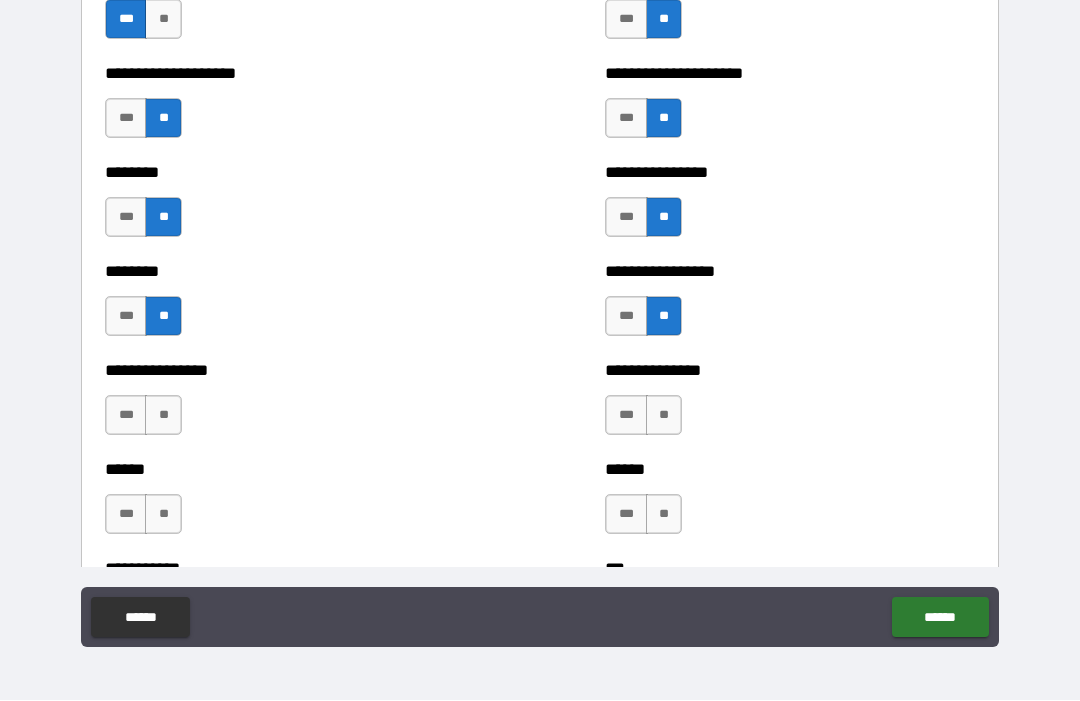 click on "**" at bounding box center (163, 416) 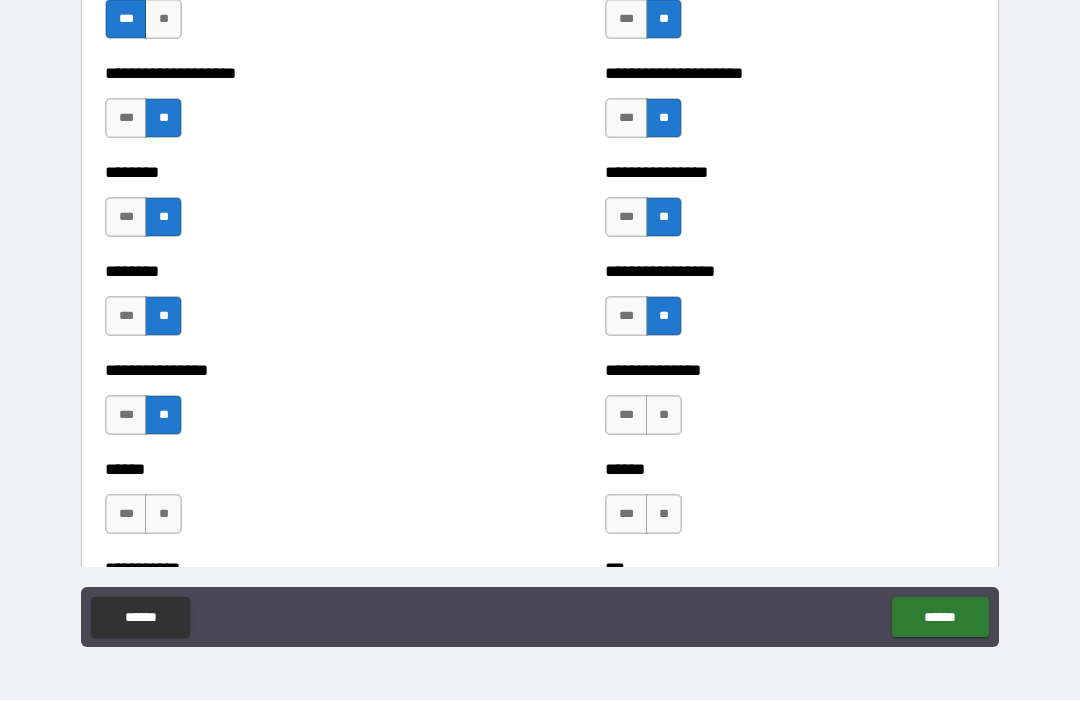 click on "**" at bounding box center [664, 416] 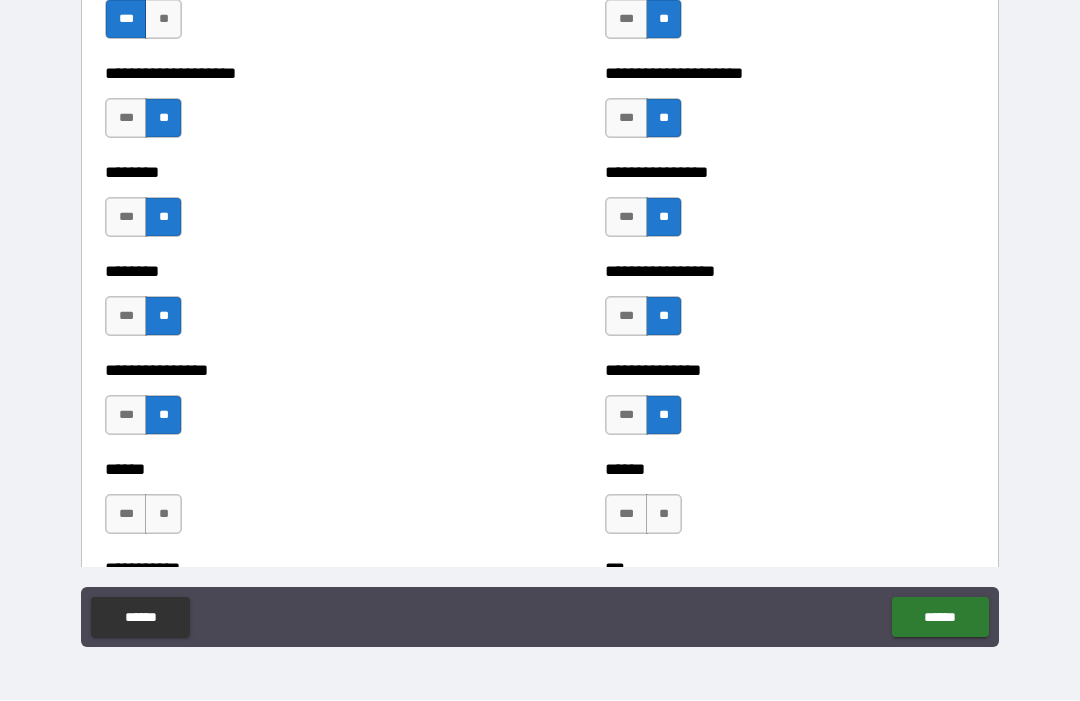 click on "***" at bounding box center (626, 515) 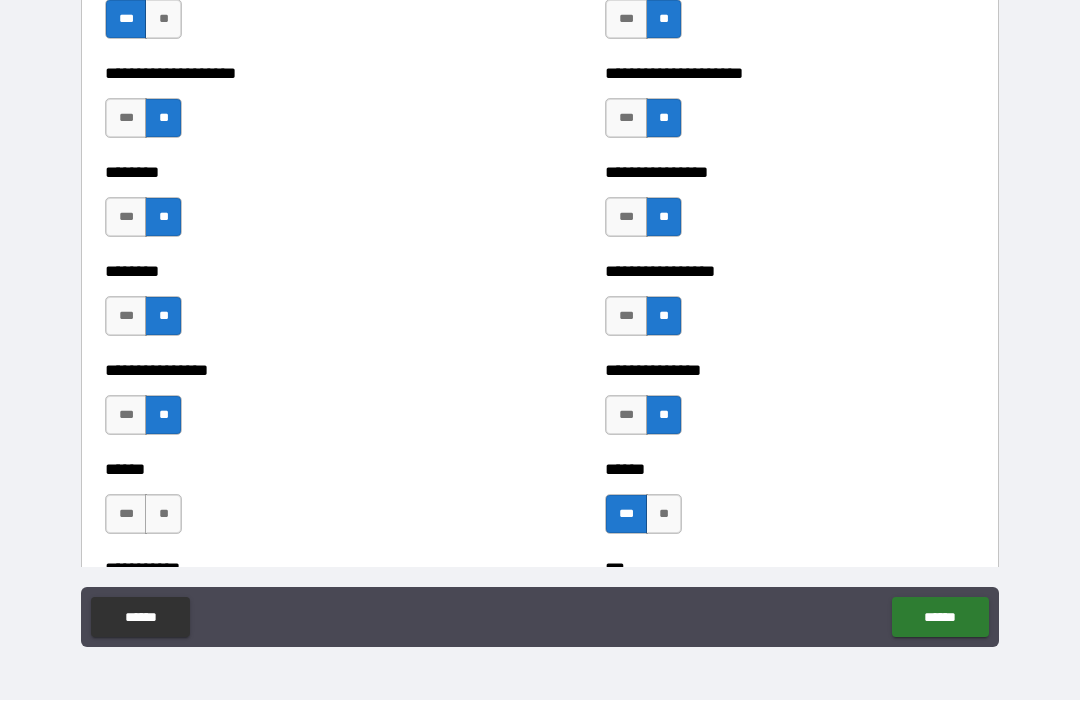 click on "**" at bounding box center [163, 515] 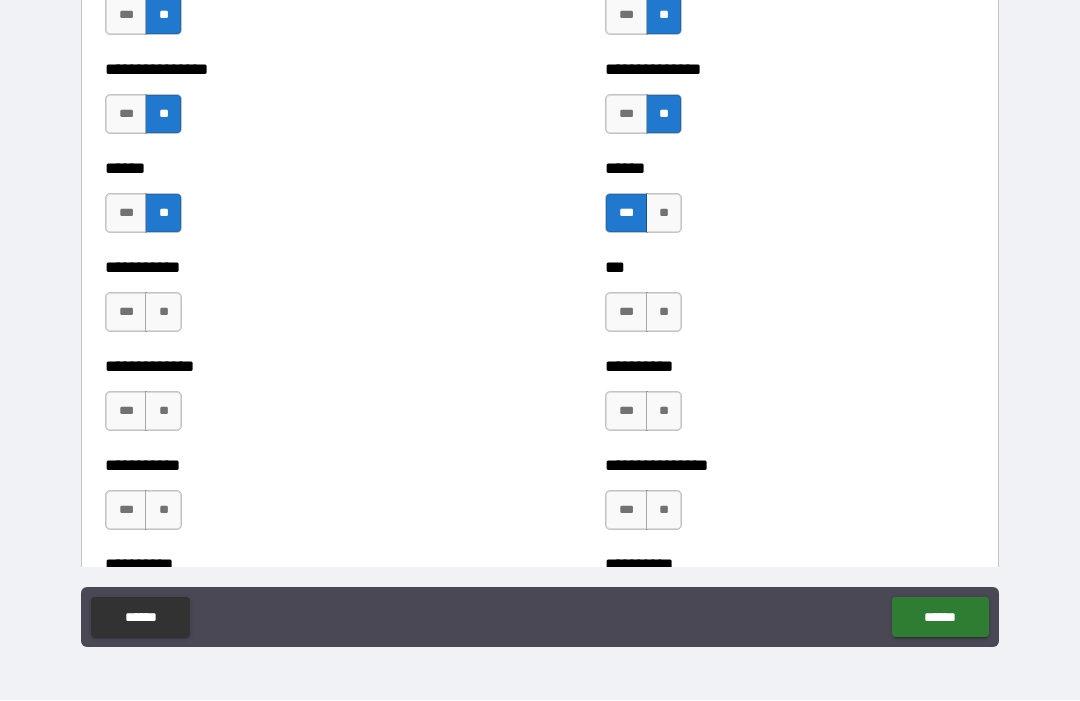 scroll, scrollTop: 3434, scrollLeft: 0, axis: vertical 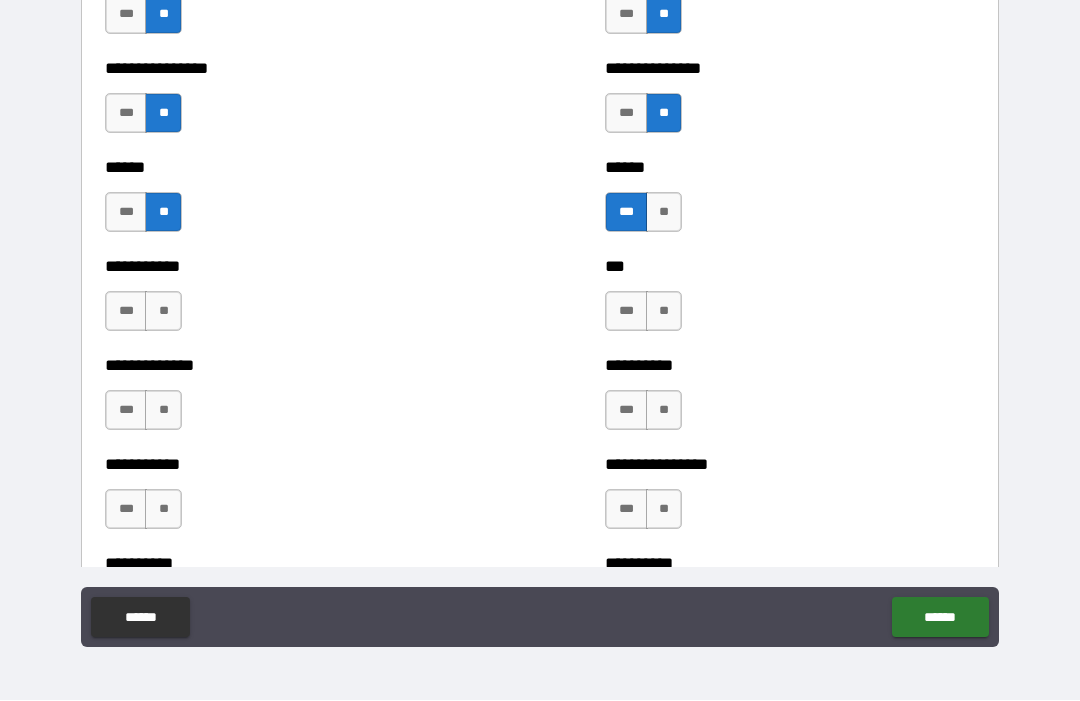 click on "**" at bounding box center [163, 312] 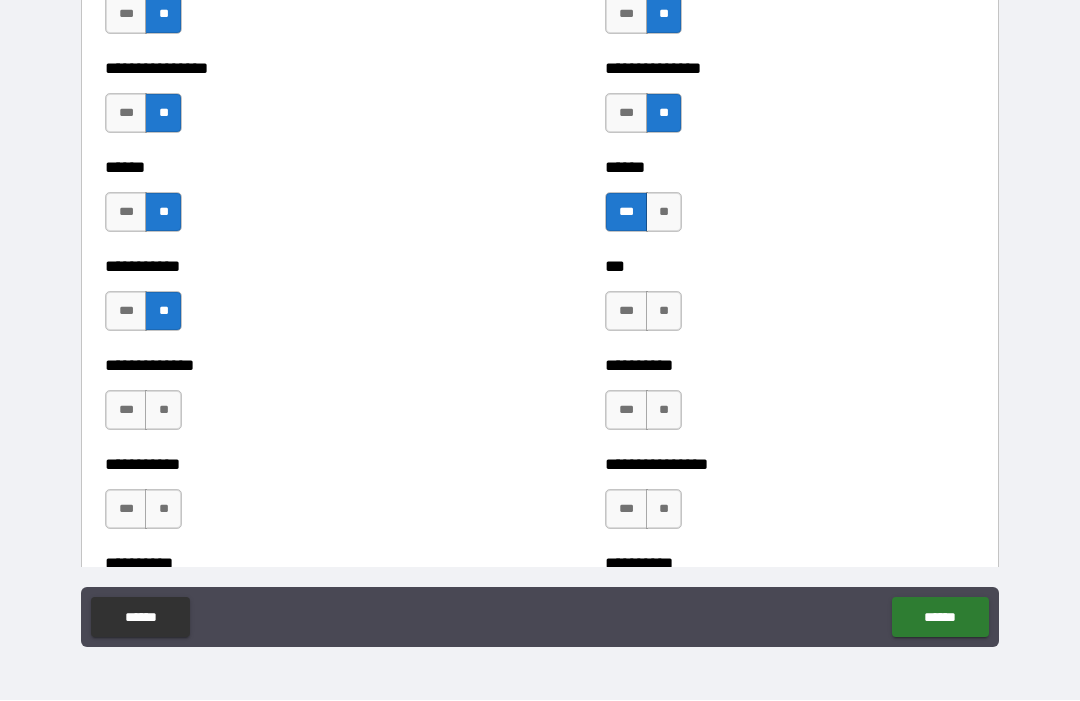 click on "**" at bounding box center (664, 312) 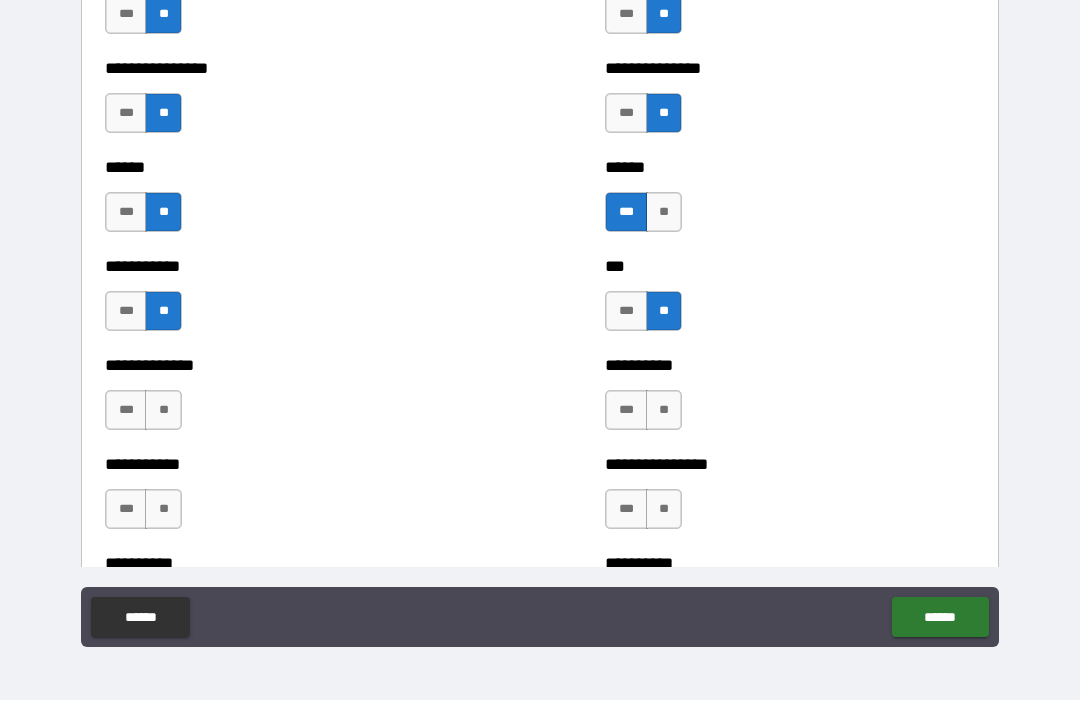 click on "**" at bounding box center (664, 411) 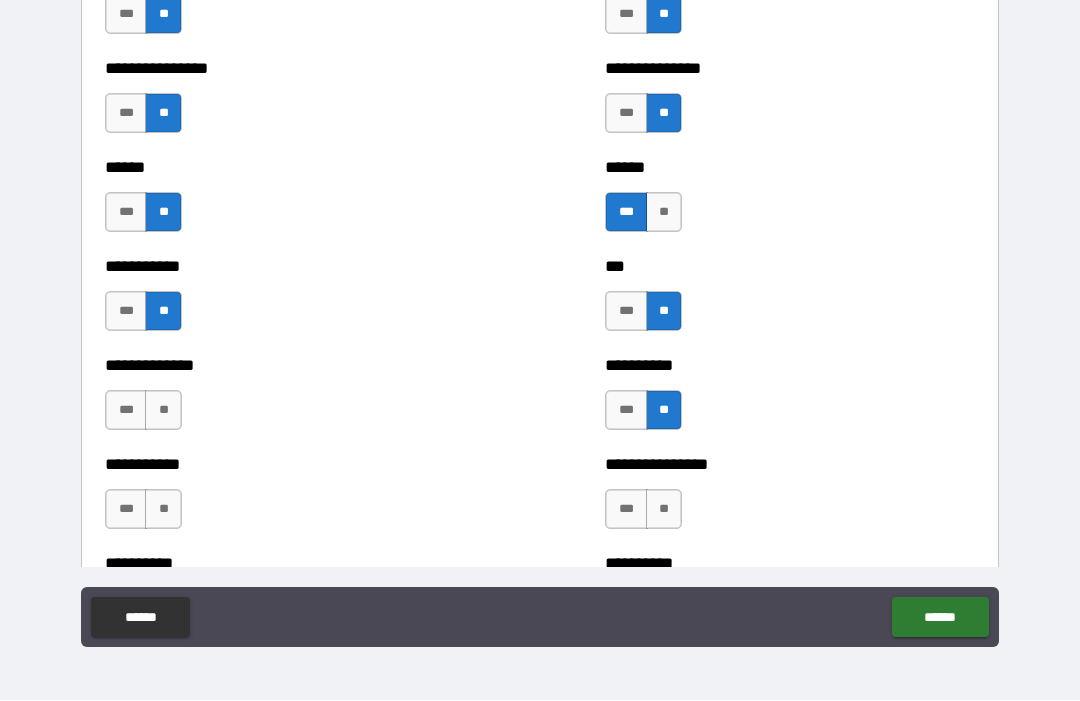 click on "**" at bounding box center (163, 411) 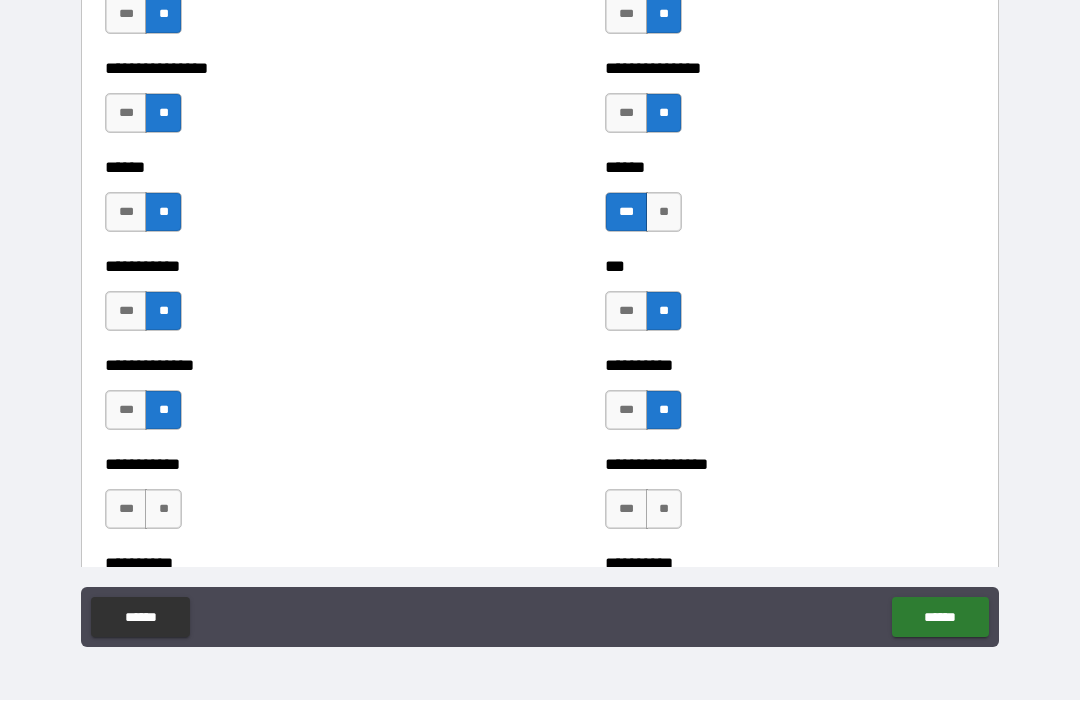 click on "**" at bounding box center (163, 510) 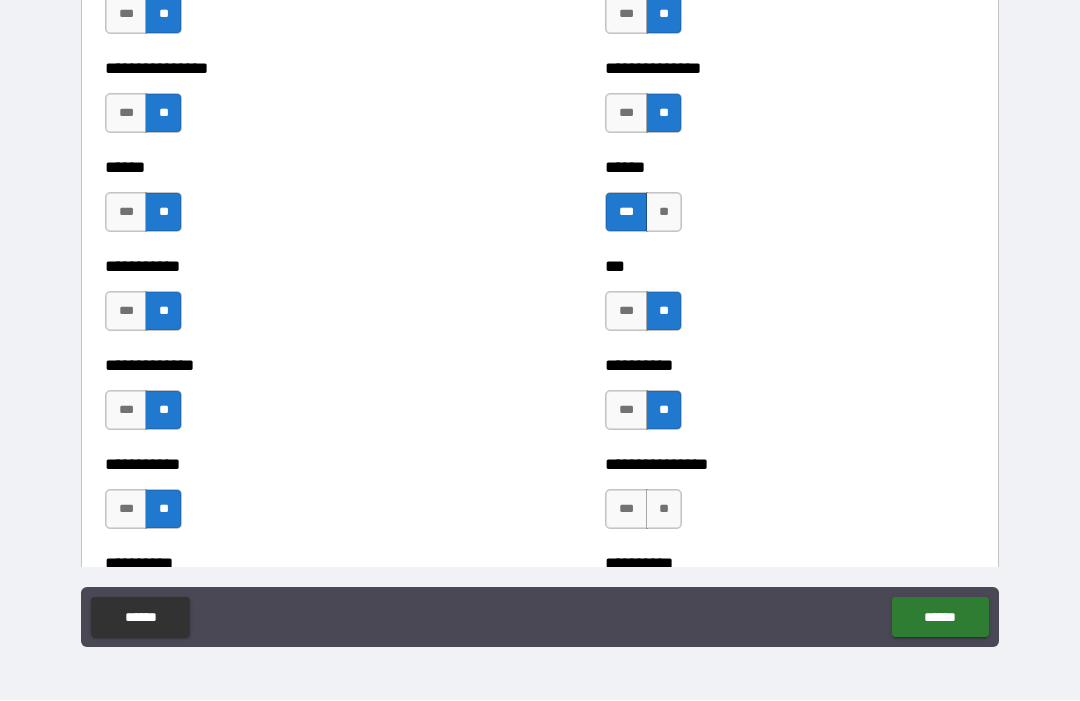 click on "**" at bounding box center [664, 510] 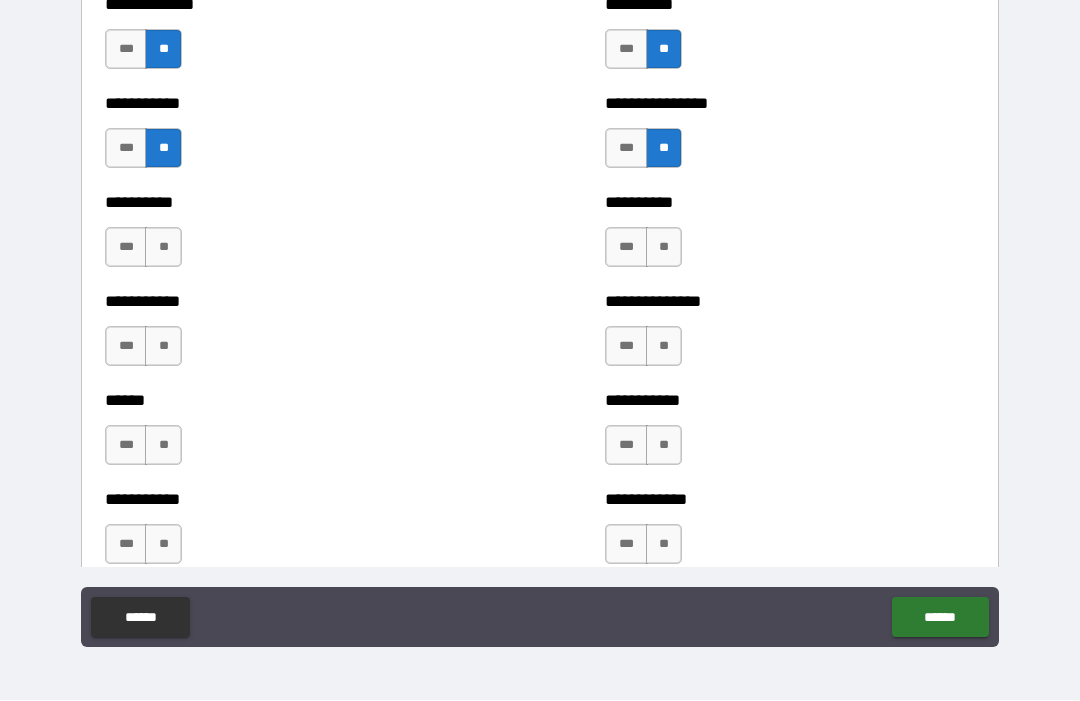 scroll, scrollTop: 3789, scrollLeft: 0, axis: vertical 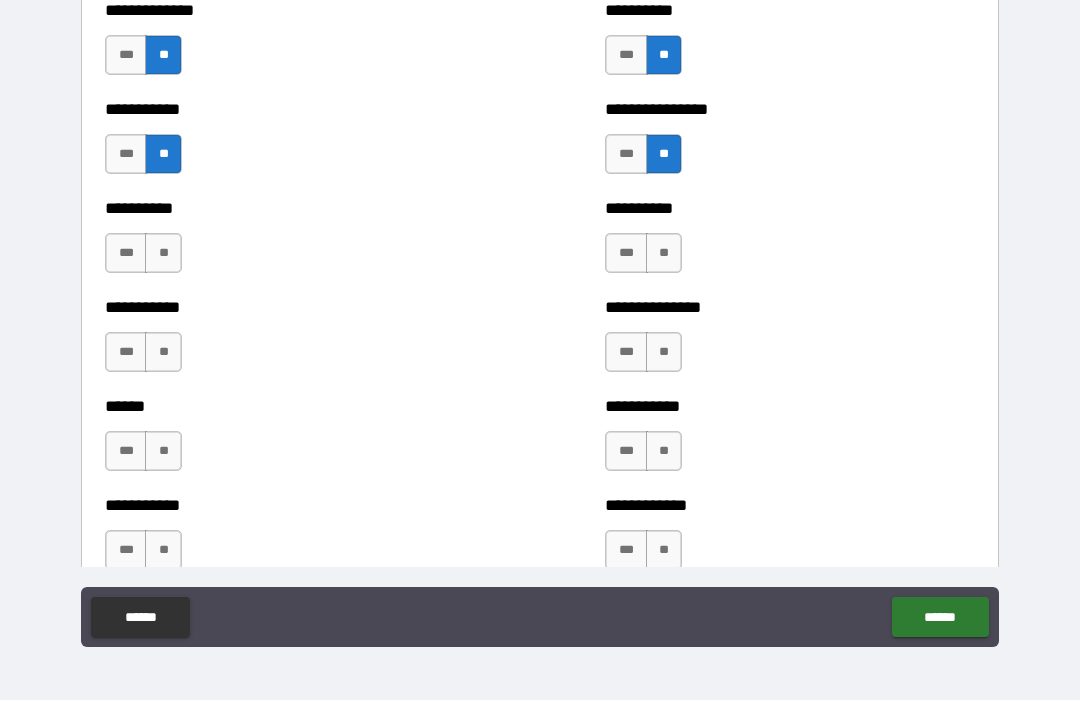 click on "**" at bounding box center (664, 254) 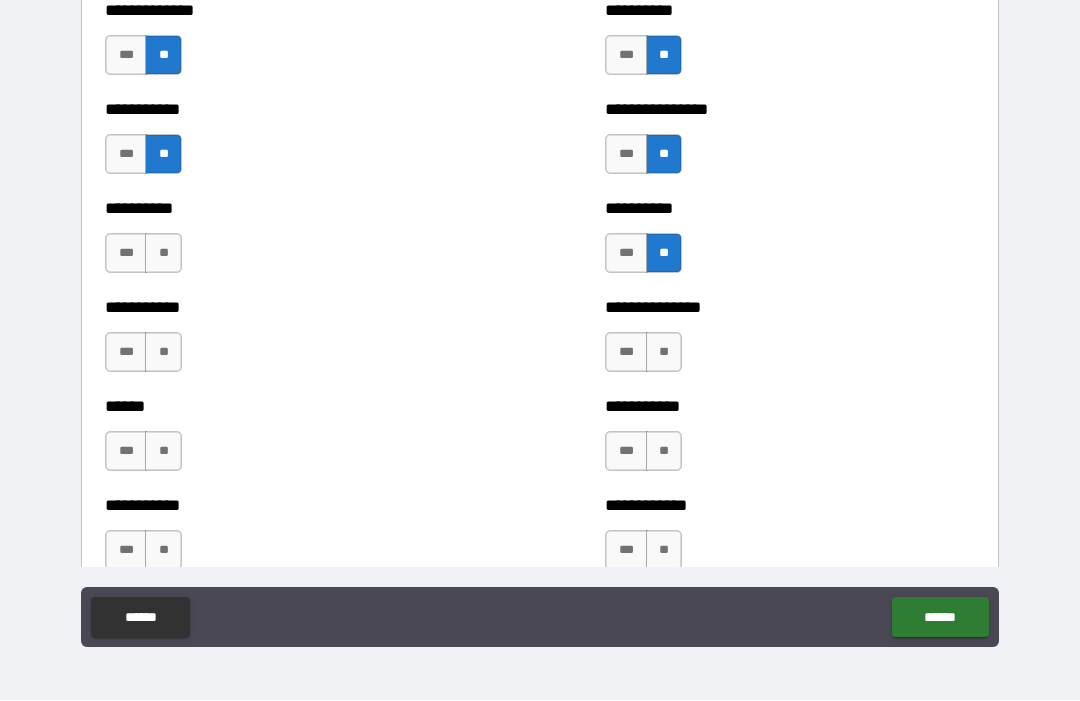click on "**" at bounding box center (163, 254) 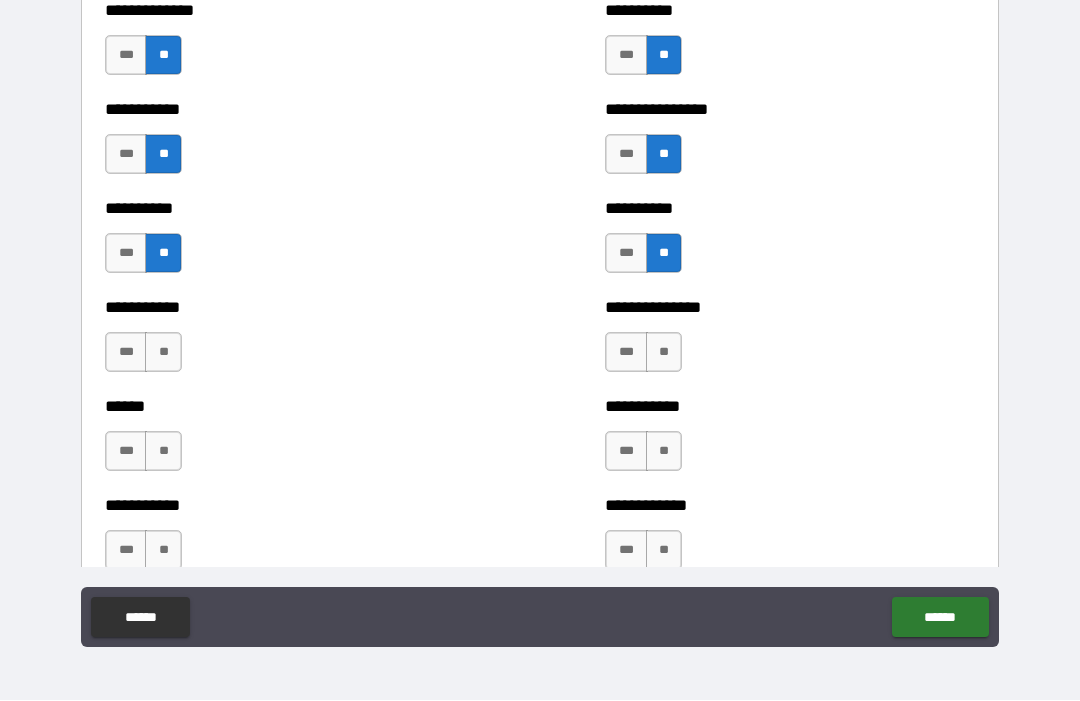 click on "**" at bounding box center (163, 353) 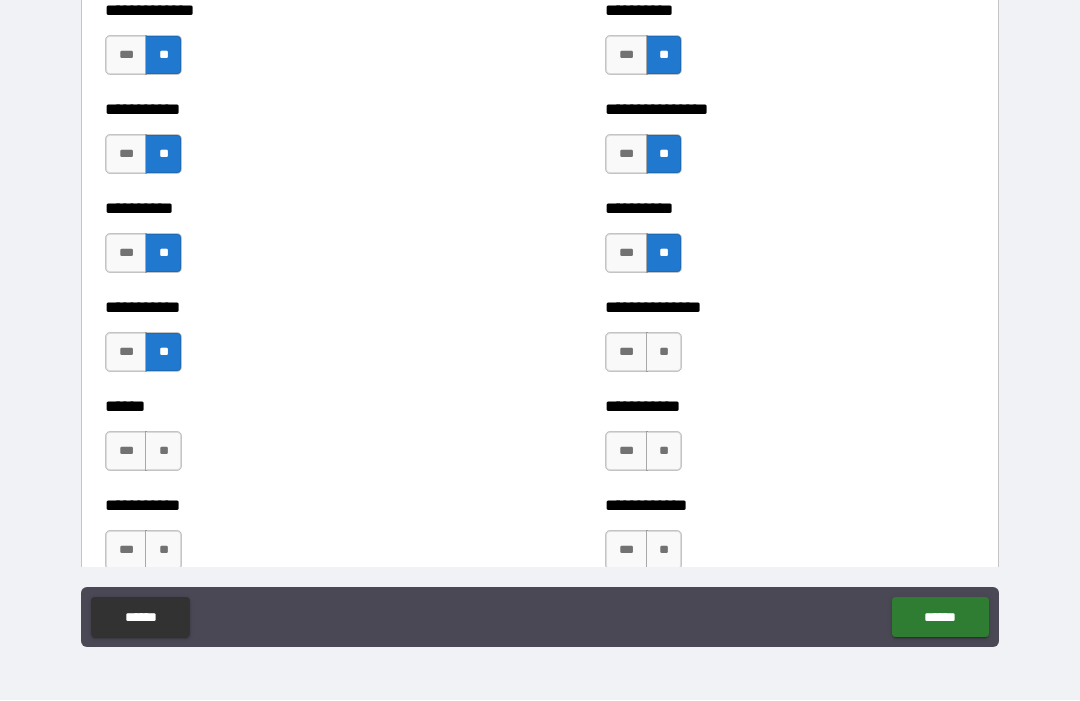 click on "**" at bounding box center (664, 353) 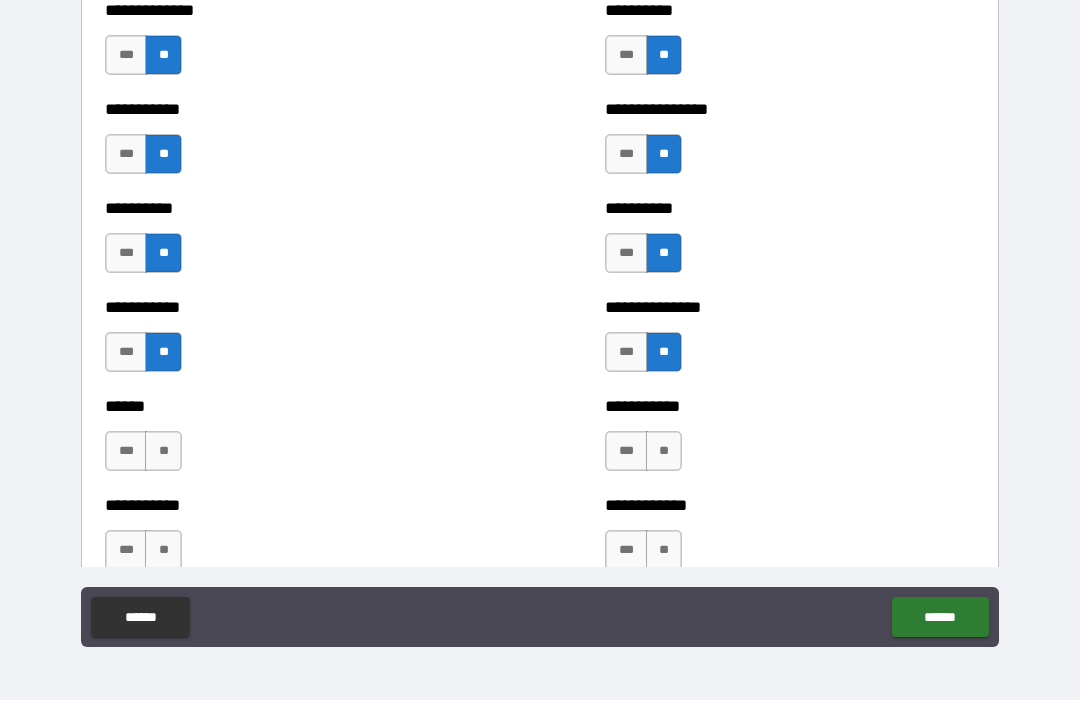 click on "**" at bounding box center [664, 452] 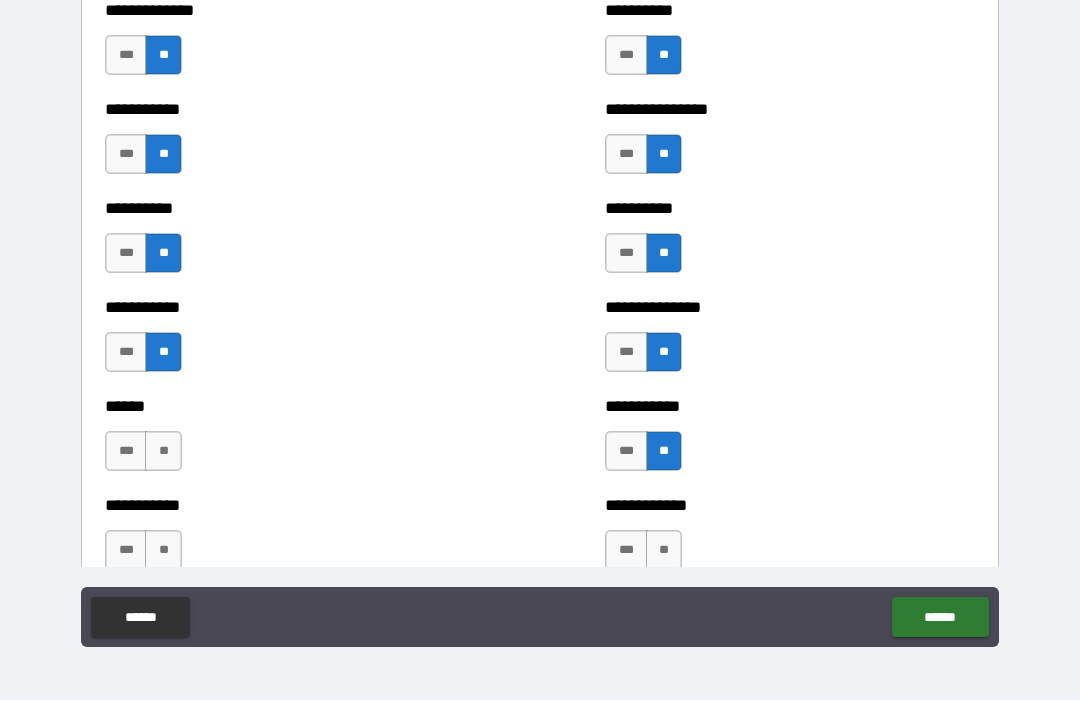 click on "**" at bounding box center (163, 452) 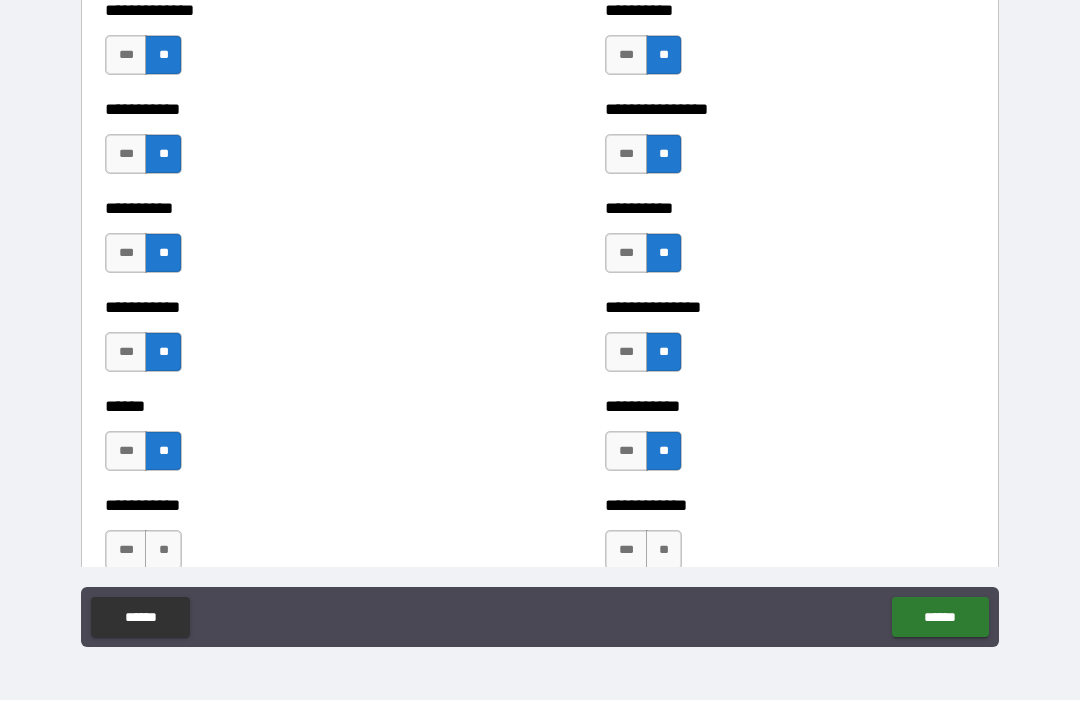 click on "**" at bounding box center [163, 551] 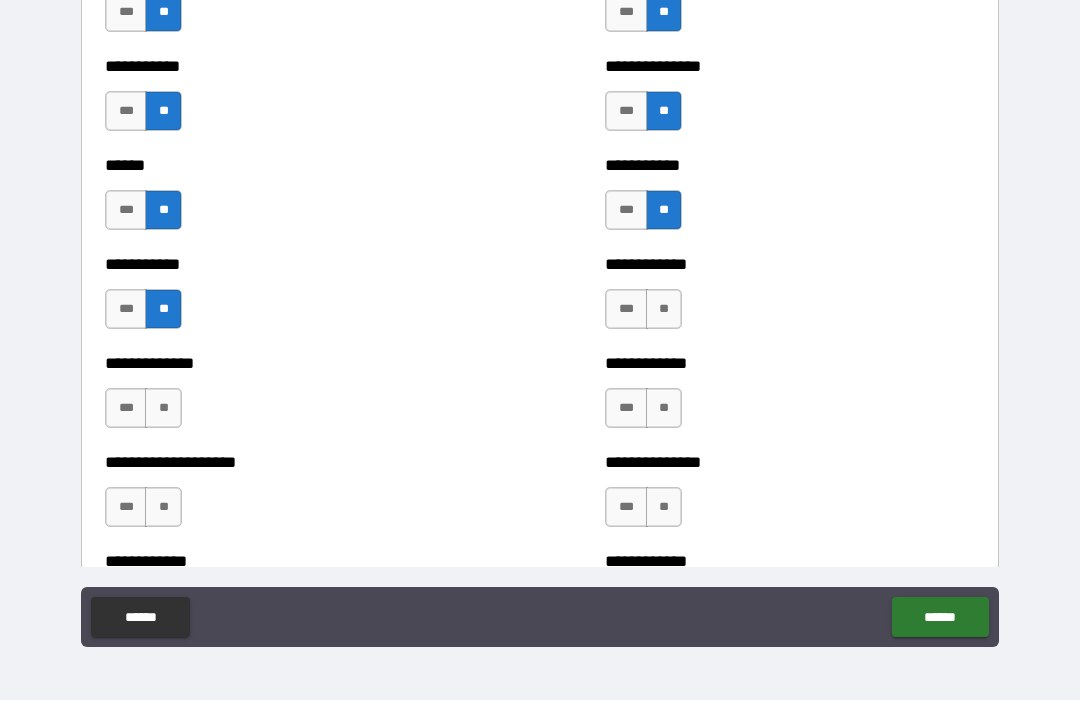 scroll, scrollTop: 4037, scrollLeft: 0, axis: vertical 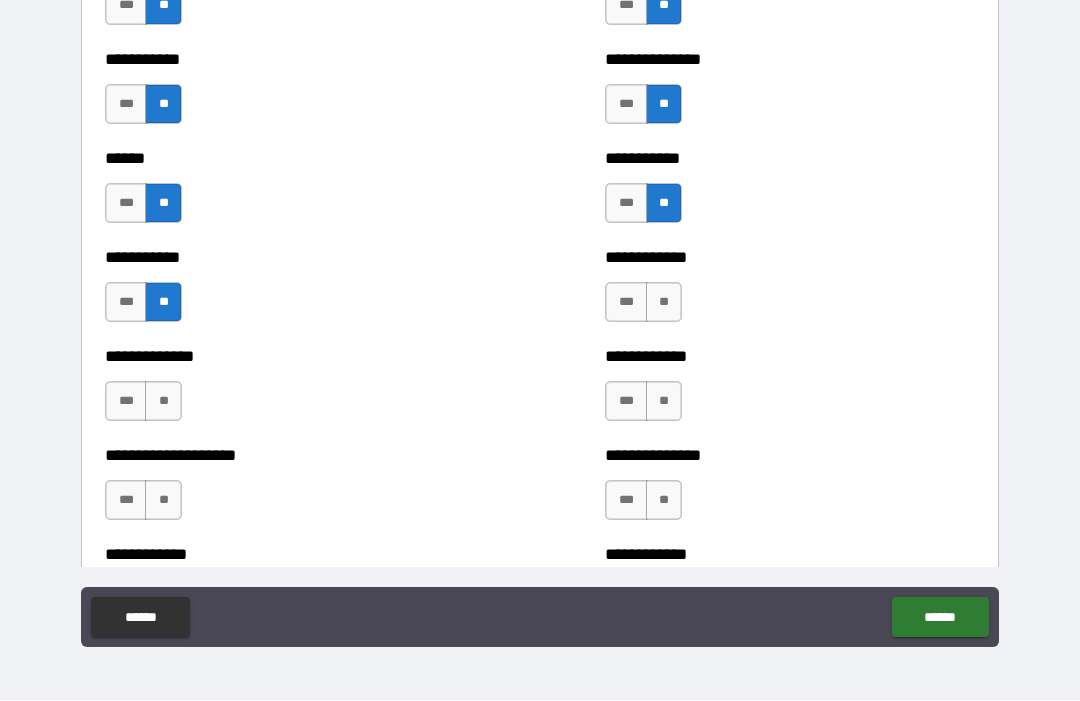 click on "**" at bounding box center (664, 303) 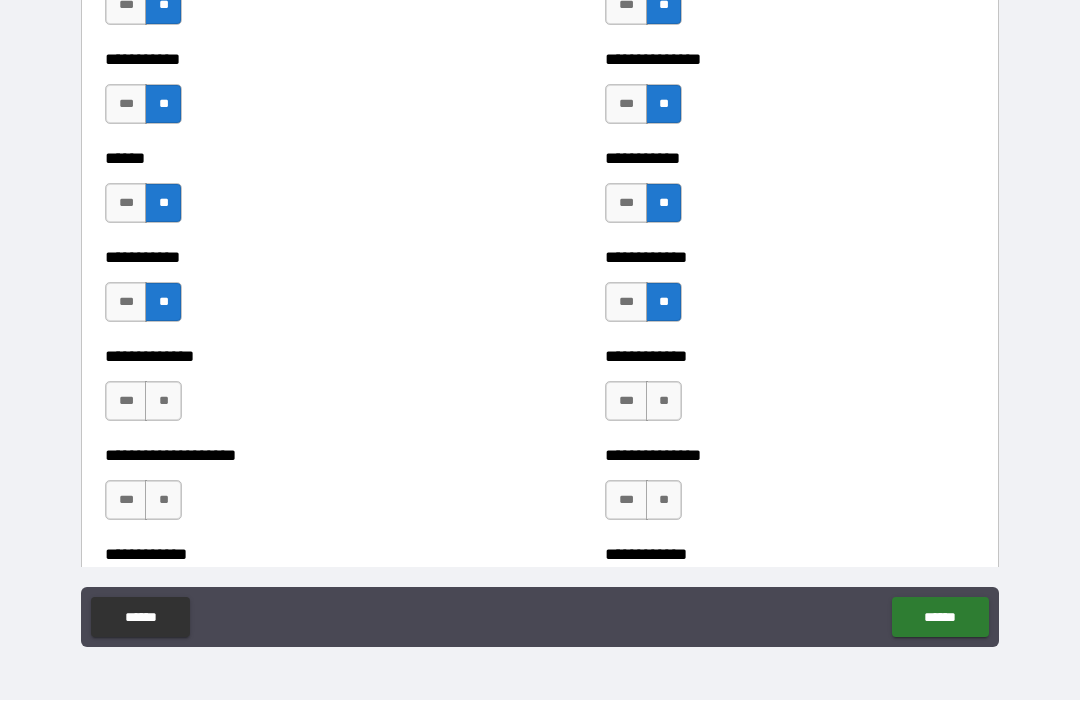 click on "**" at bounding box center [664, 402] 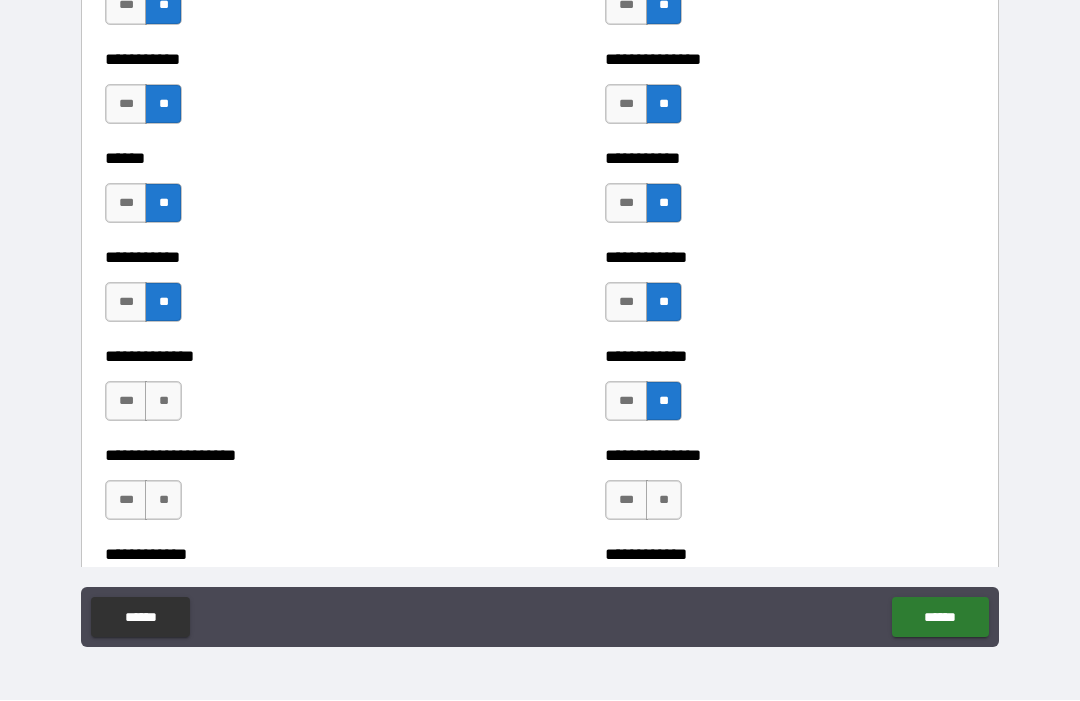 click on "**" at bounding box center [163, 402] 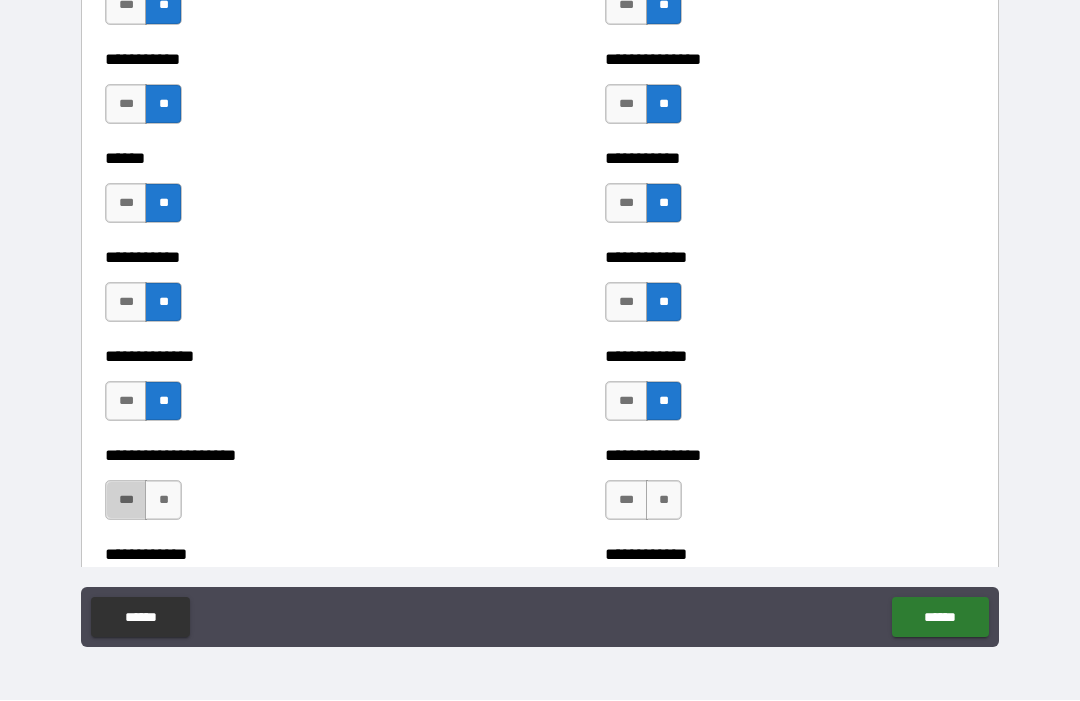 click on "***" at bounding box center [126, 501] 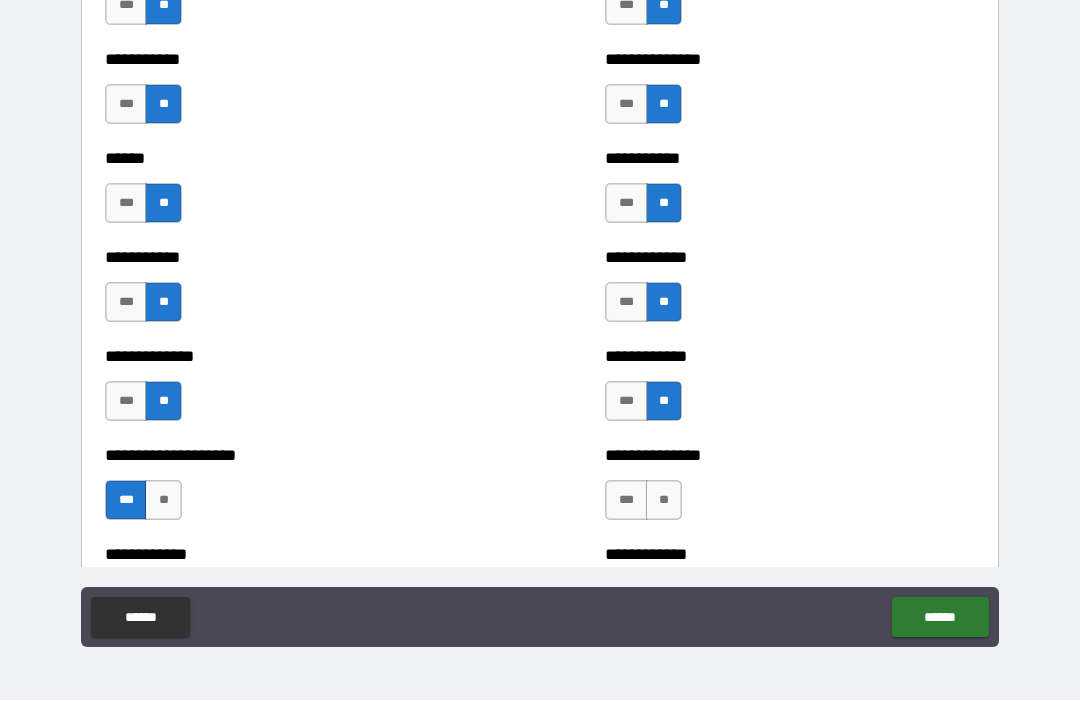 click on "**" at bounding box center (664, 501) 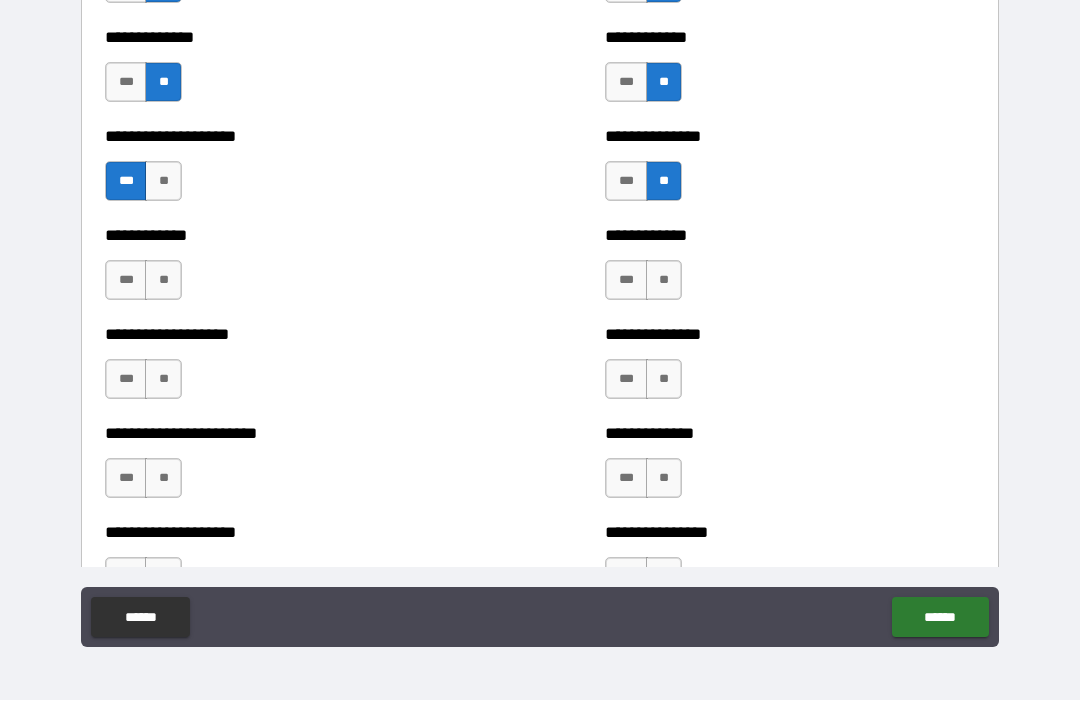 scroll, scrollTop: 4358, scrollLeft: 0, axis: vertical 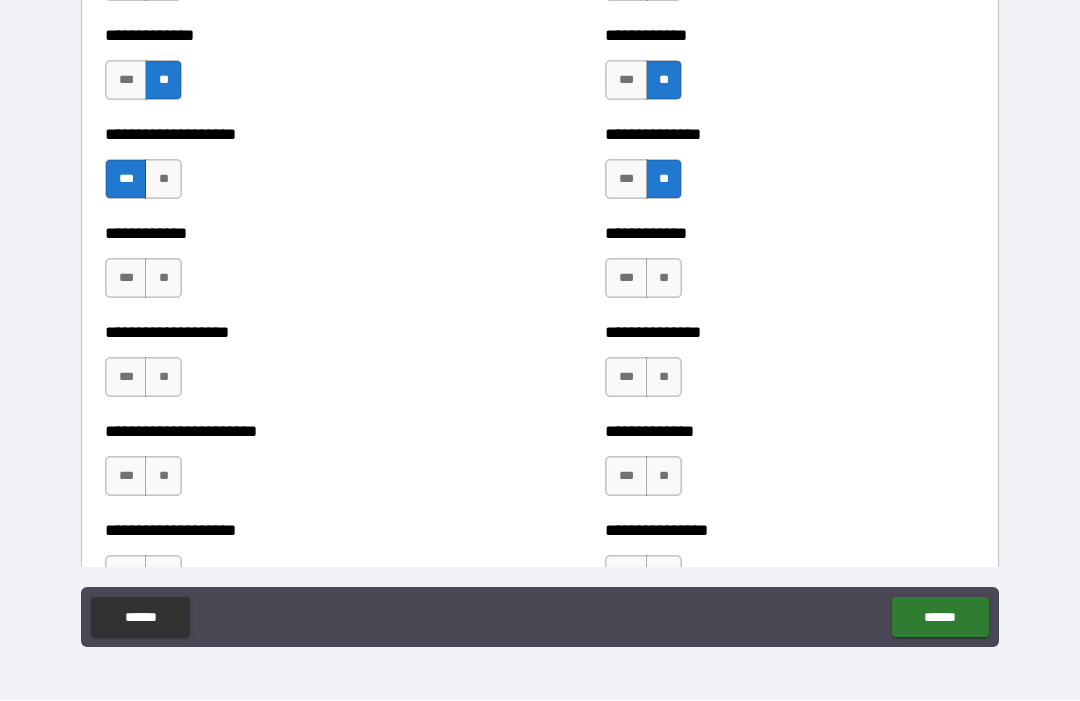 click on "**" at bounding box center (664, 279) 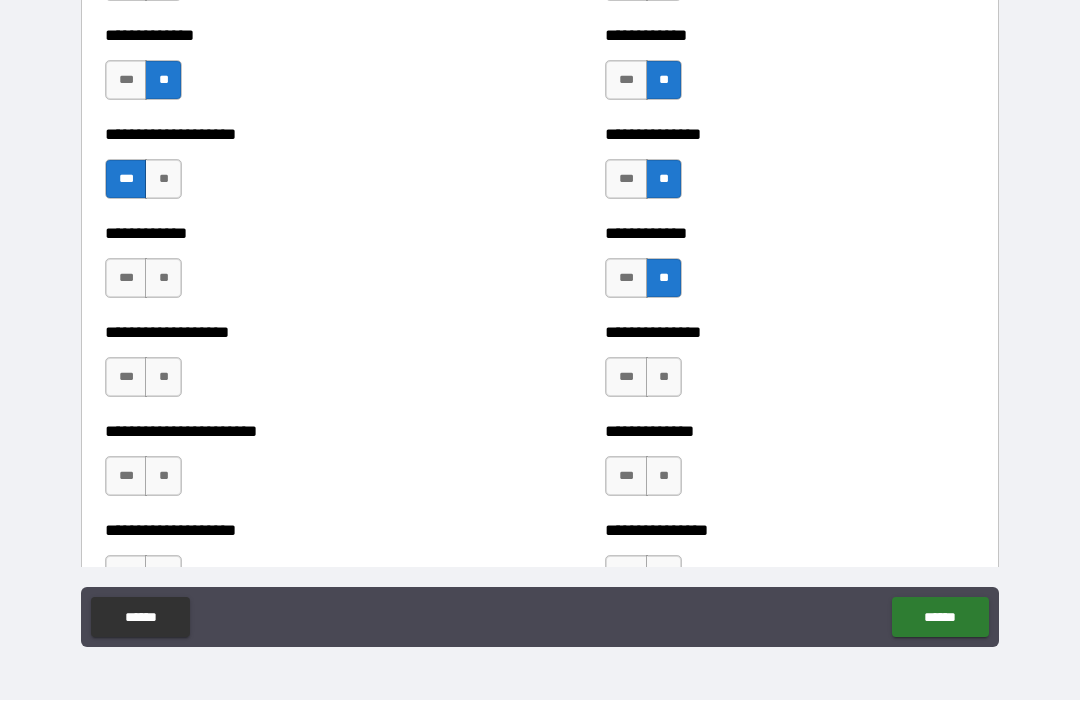 click on "**" at bounding box center (163, 279) 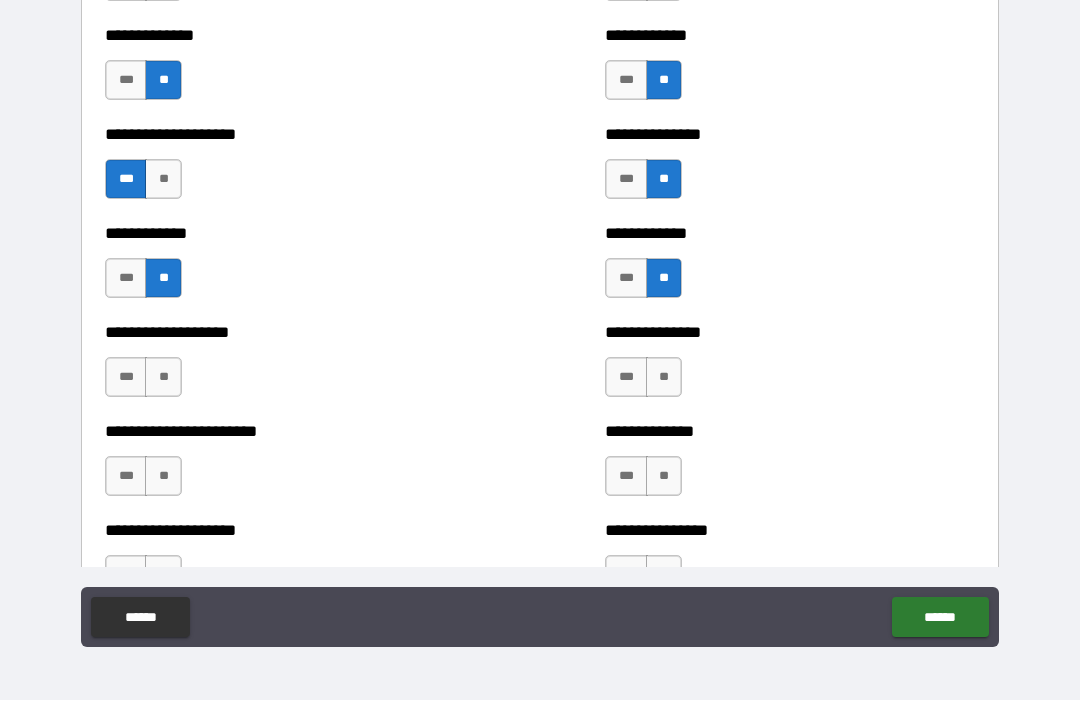click on "**********" at bounding box center [290, 432] 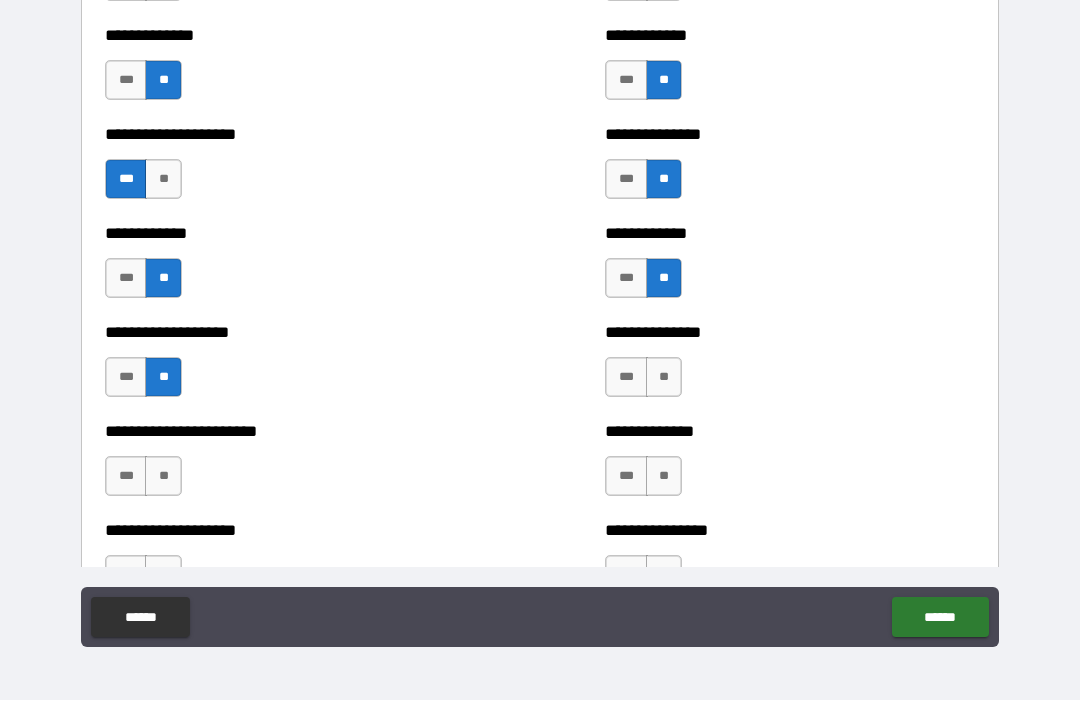 click on "**" at bounding box center [664, 378] 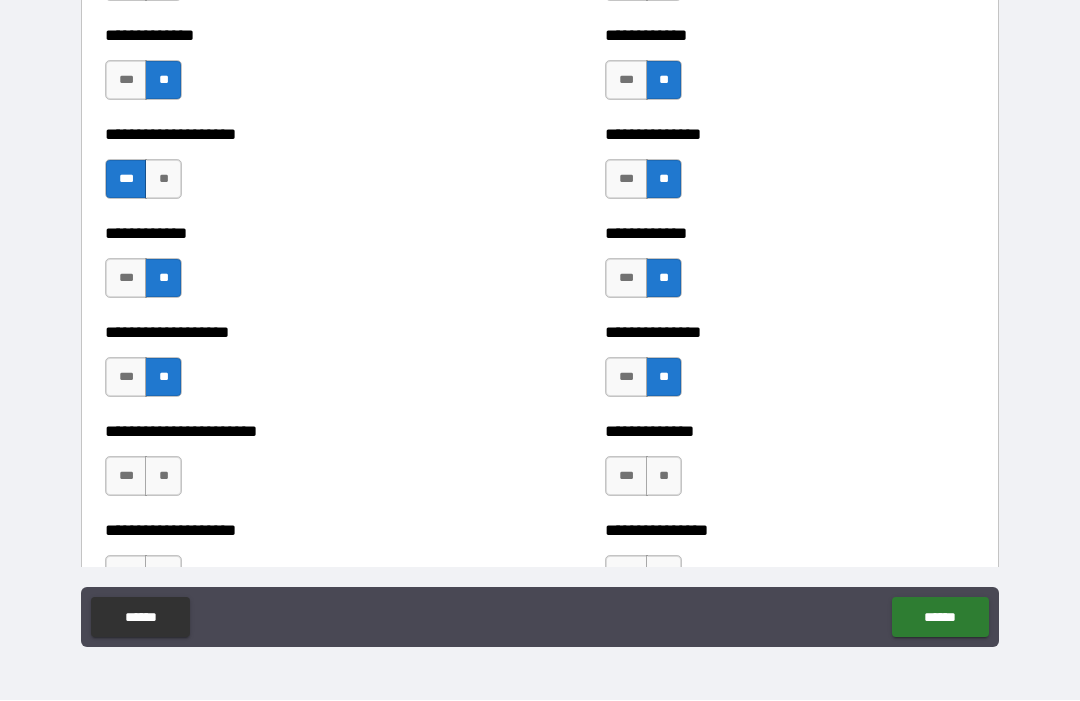 click on "**" at bounding box center [664, 477] 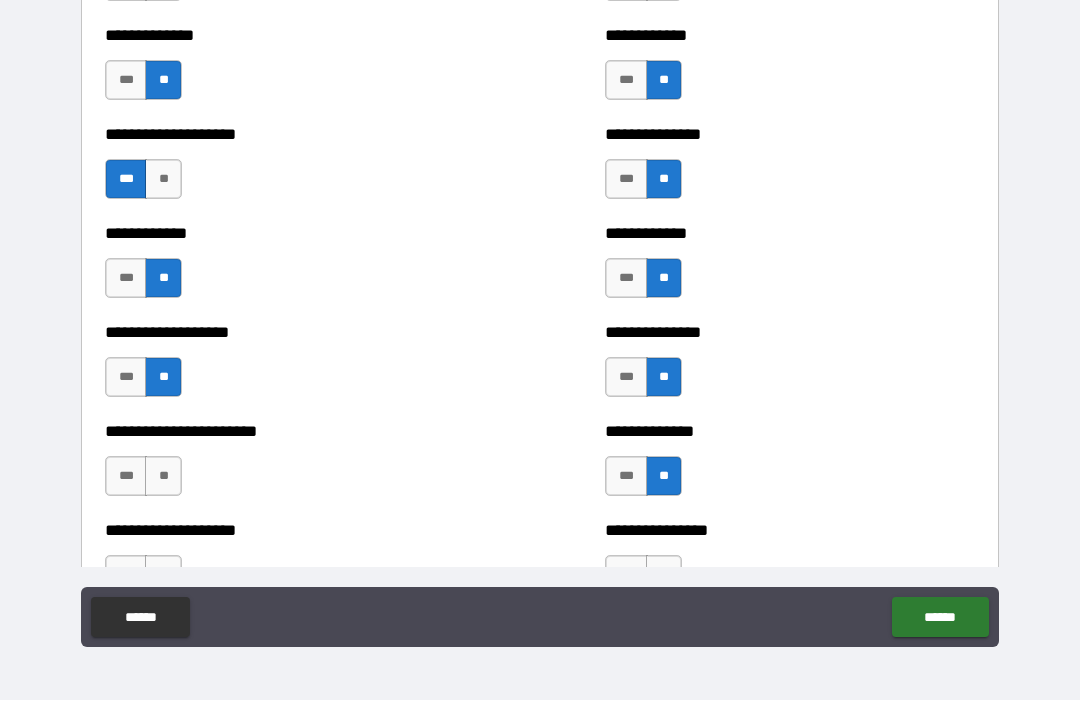click on "***" at bounding box center (126, 279) 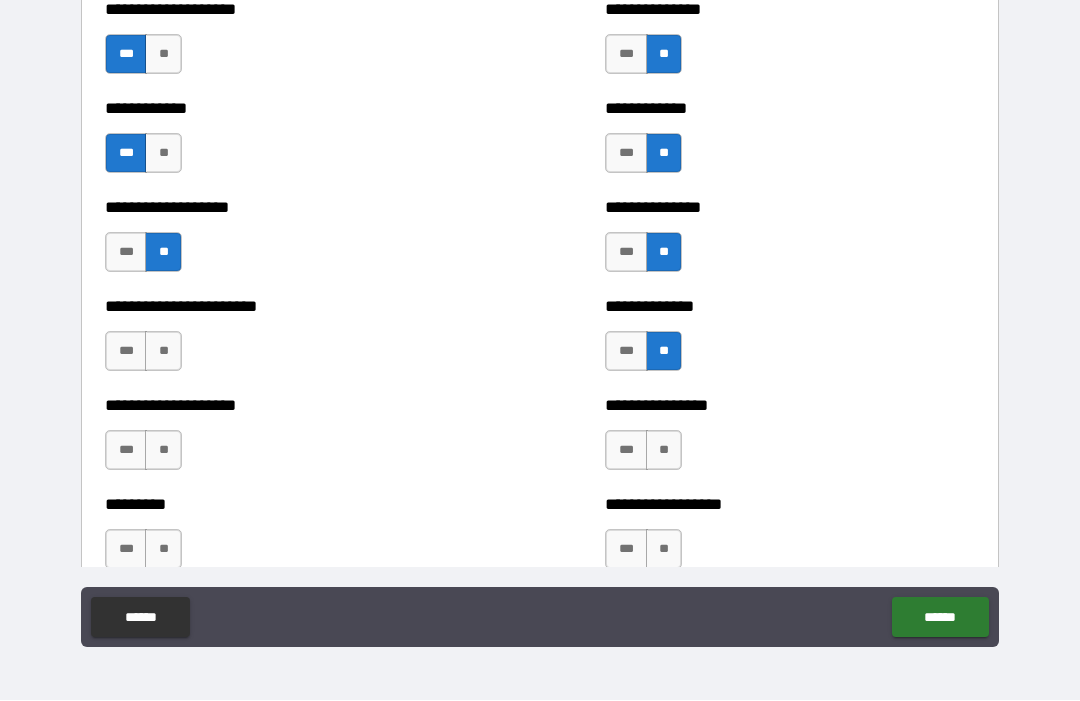 scroll, scrollTop: 4495, scrollLeft: 0, axis: vertical 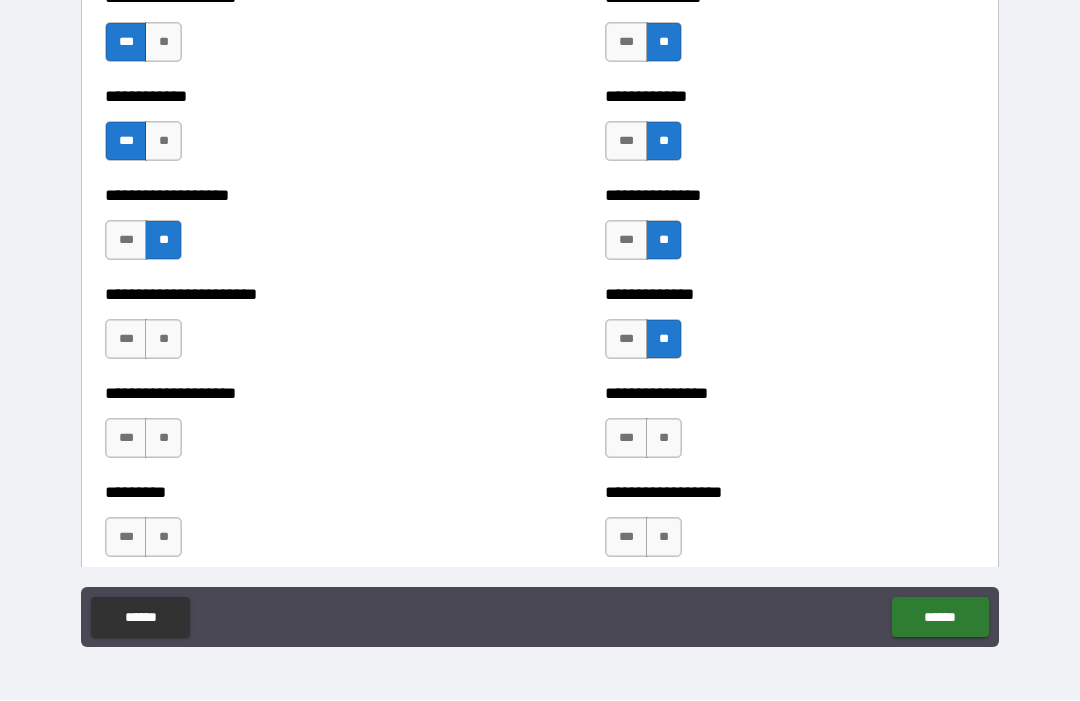 click on "**" at bounding box center (163, 340) 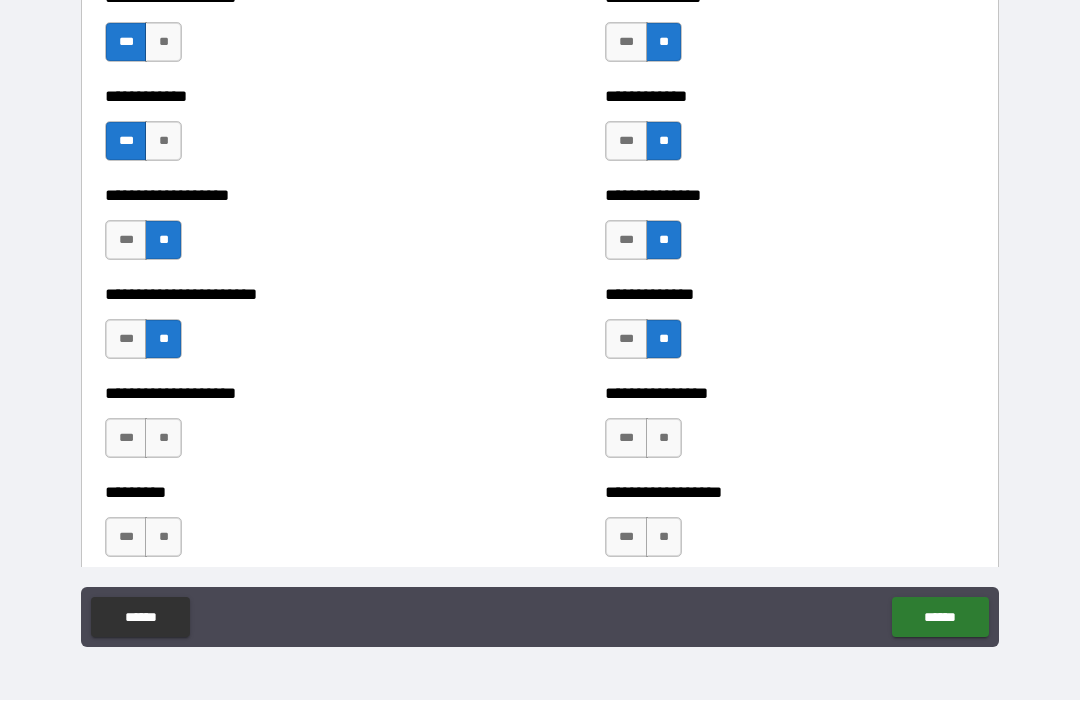 click on "**" at bounding box center [163, 439] 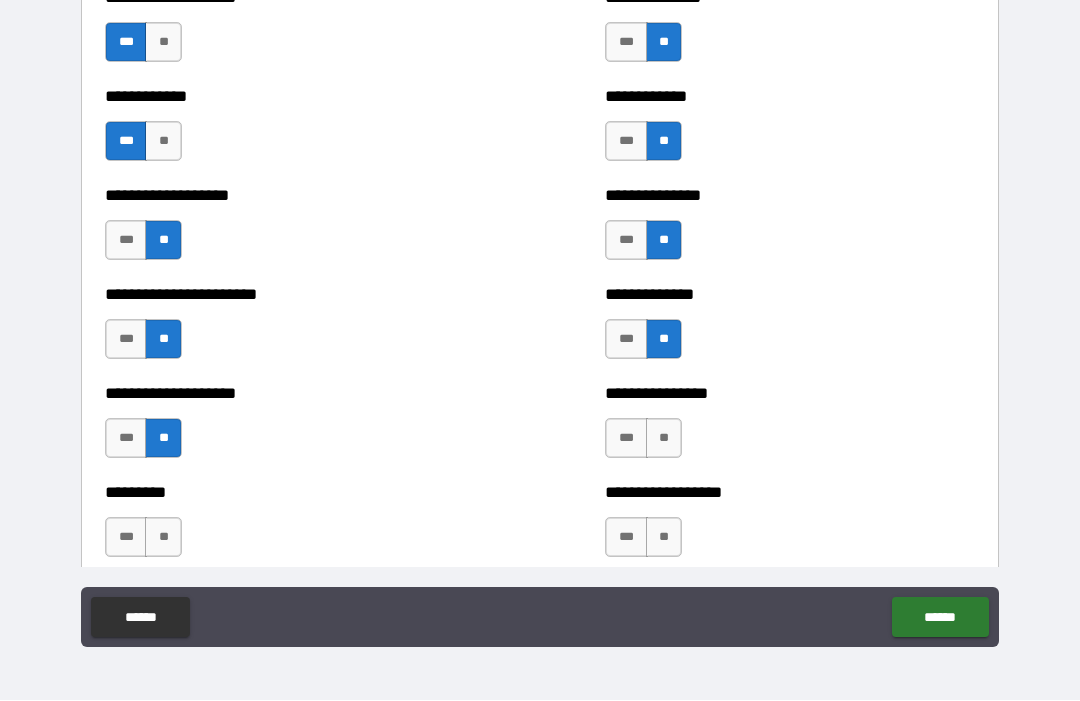 click on "**" at bounding box center [664, 439] 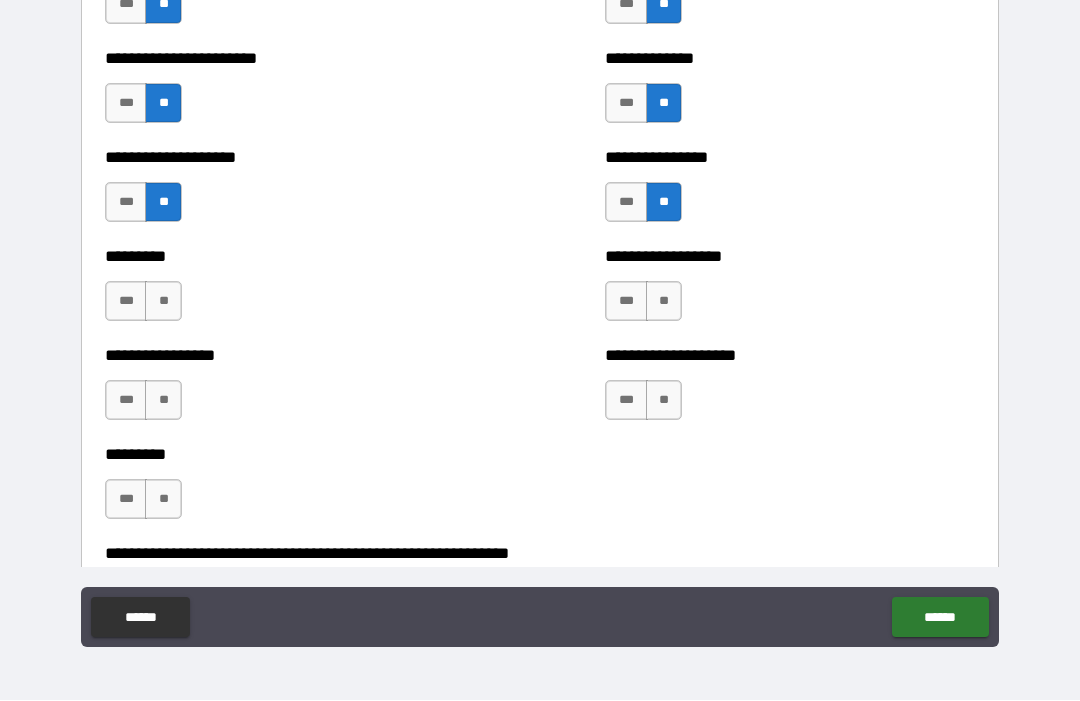 scroll, scrollTop: 4729, scrollLeft: 0, axis: vertical 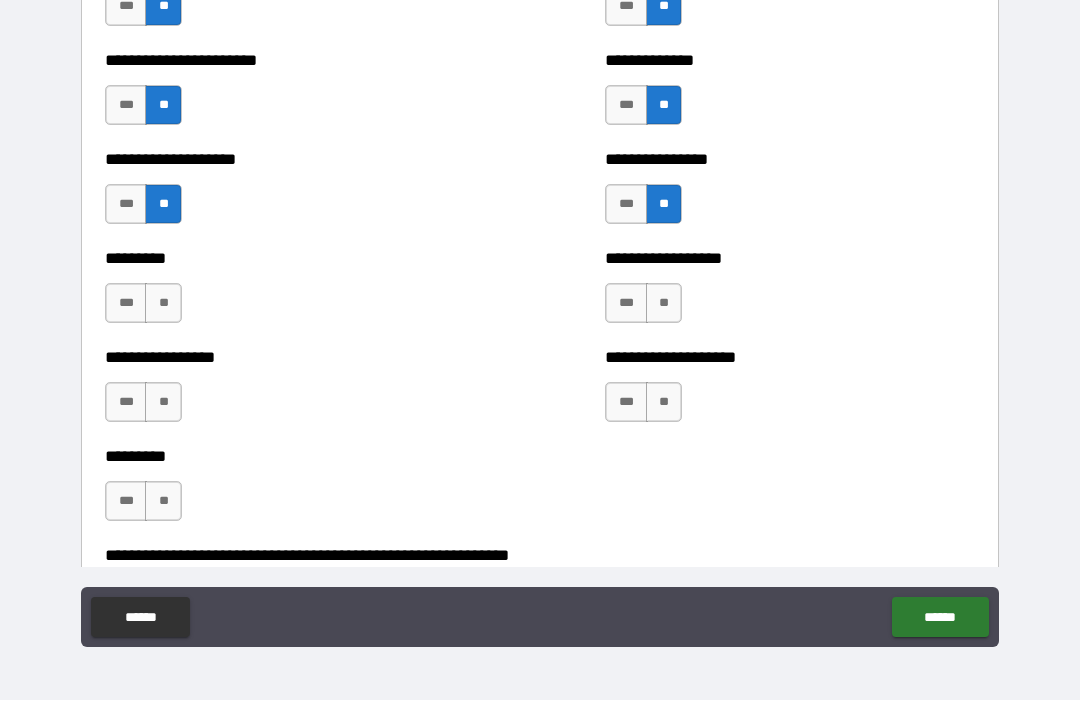 click on "**" at bounding box center (664, 304) 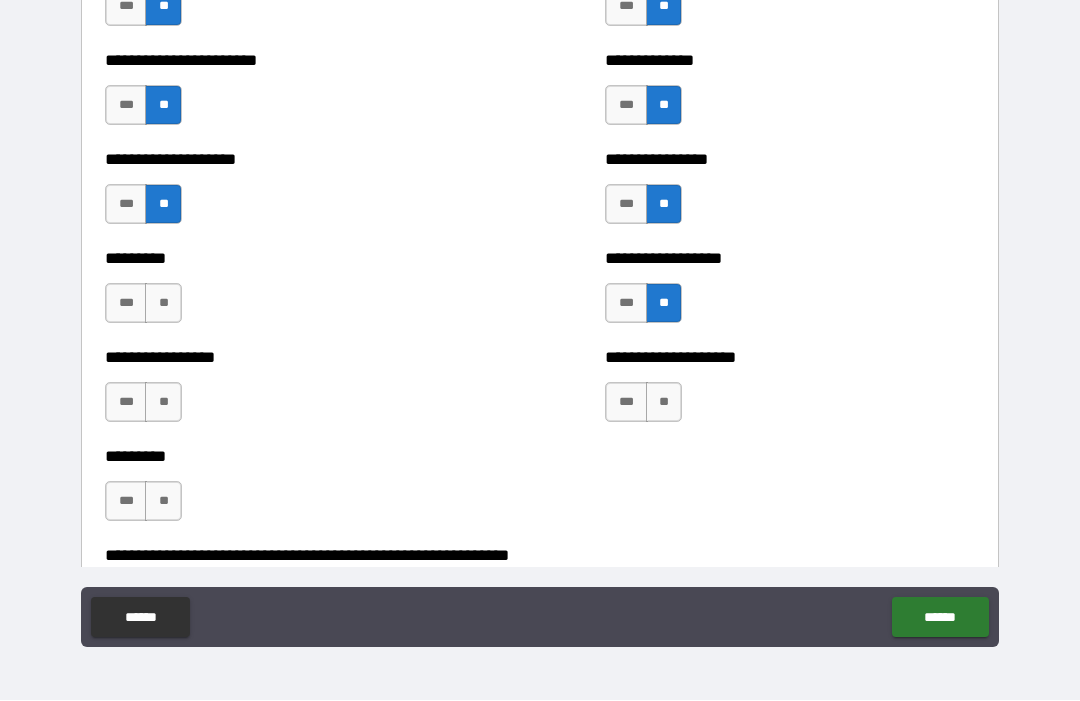 click on "**" at bounding box center [163, 304] 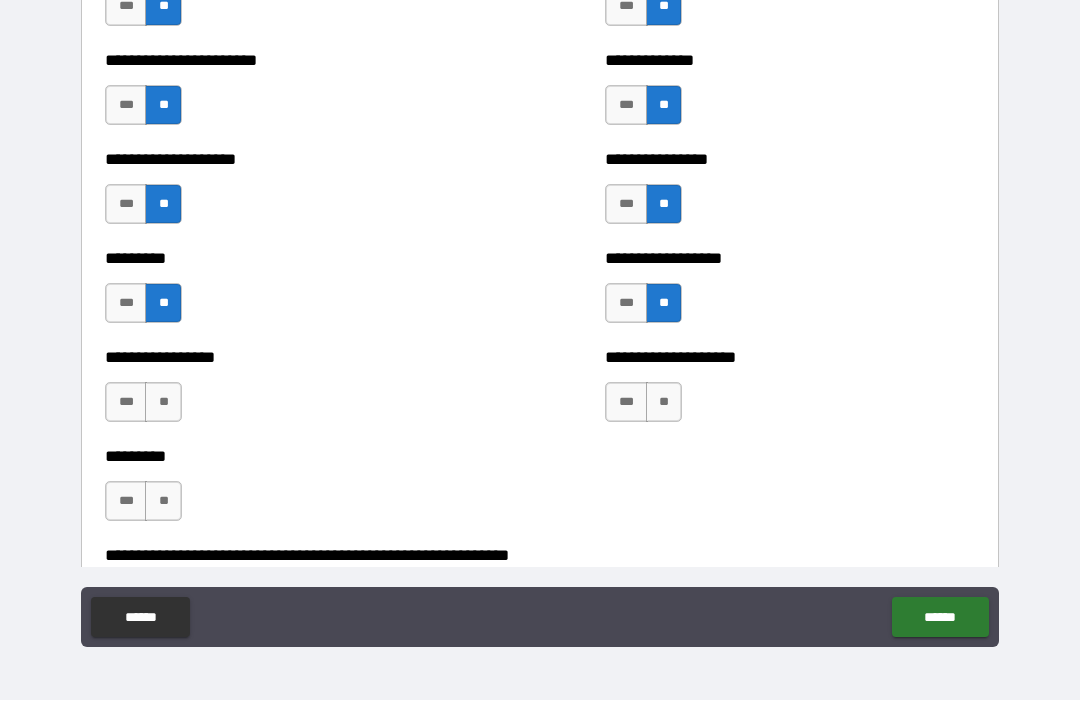 click on "***" at bounding box center (126, 403) 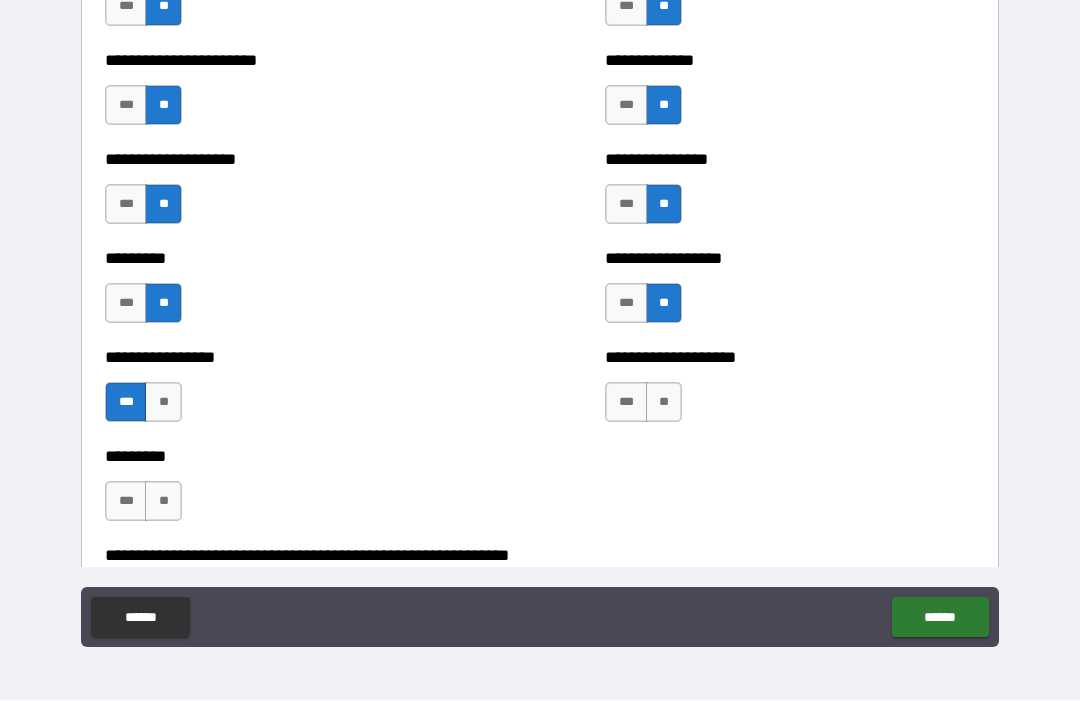 click on "**" at bounding box center (664, 403) 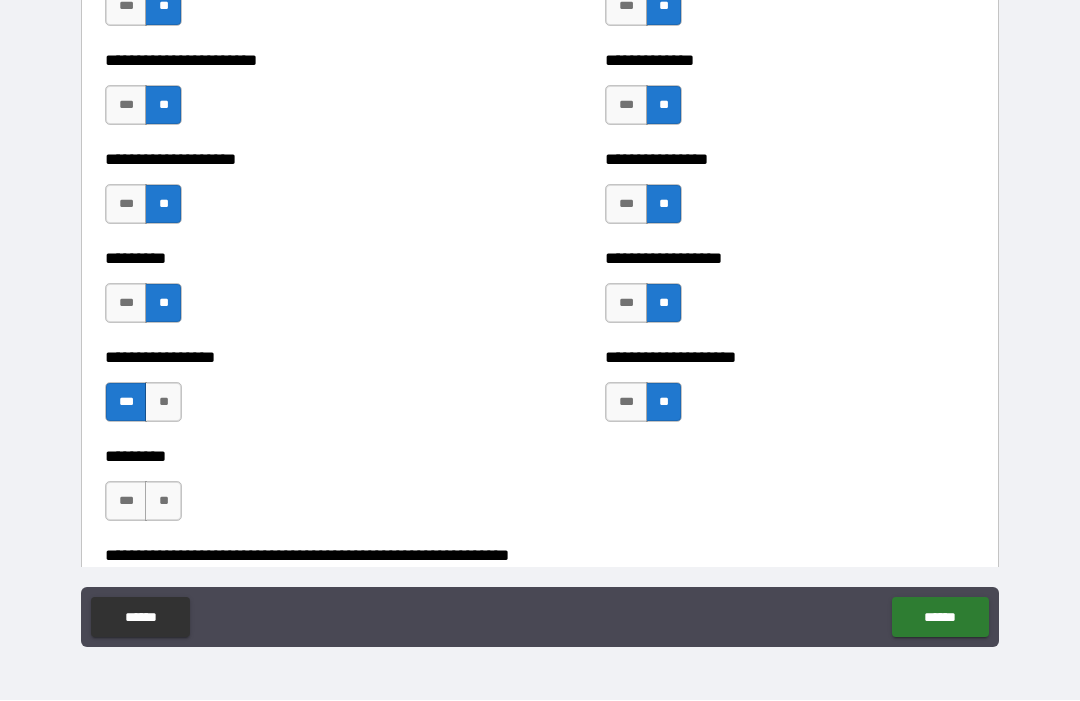 click on "**" at bounding box center (163, 502) 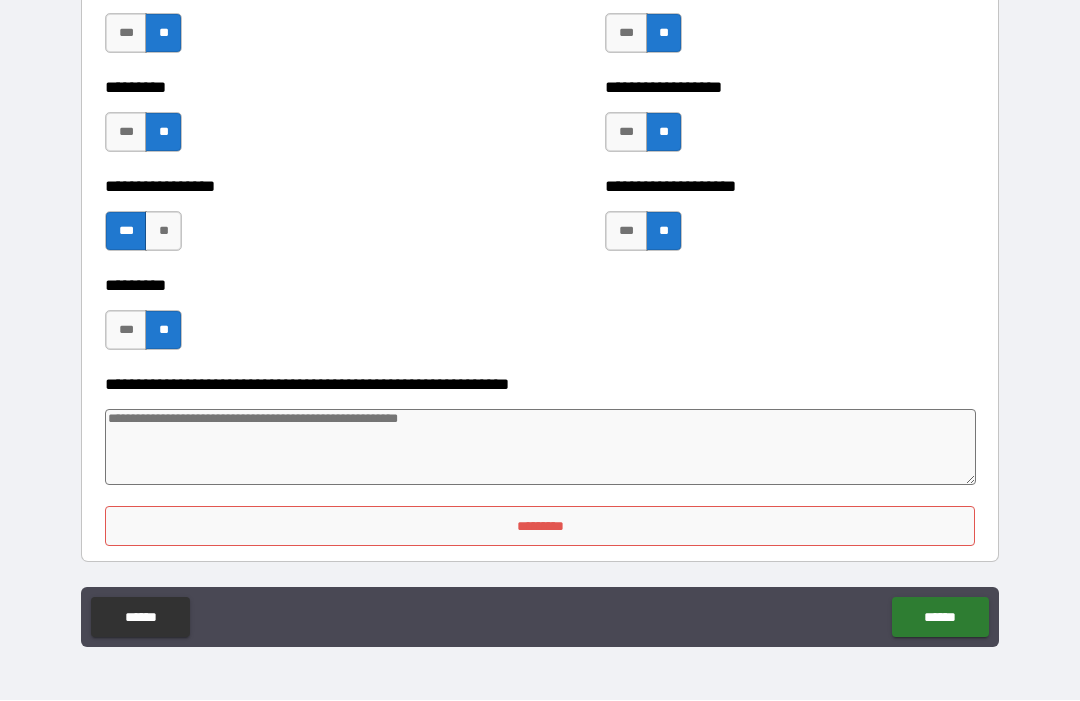 scroll, scrollTop: 4900, scrollLeft: 0, axis: vertical 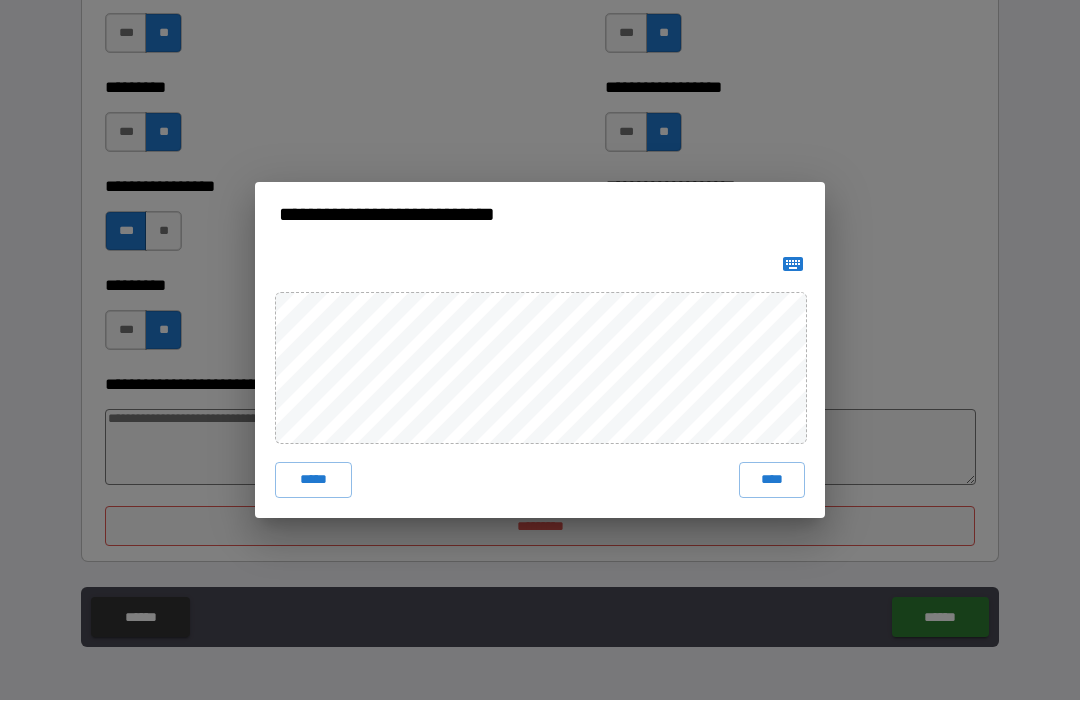 click on "****" at bounding box center (772, 481) 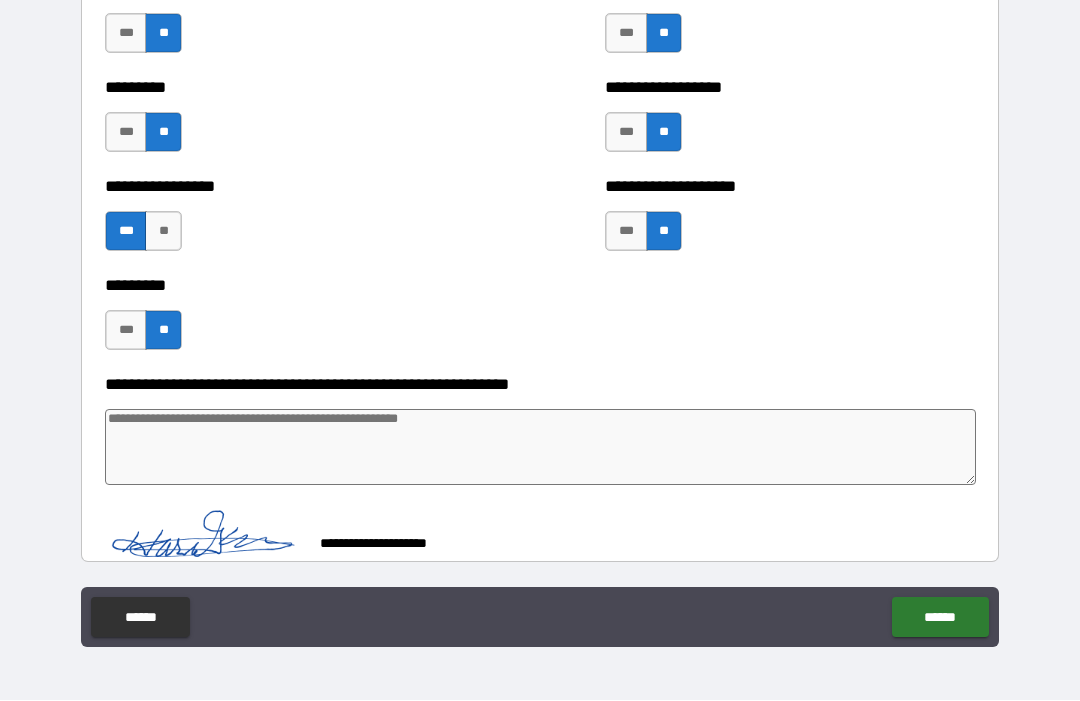 scroll, scrollTop: 4890, scrollLeft: 0, axis: vertical 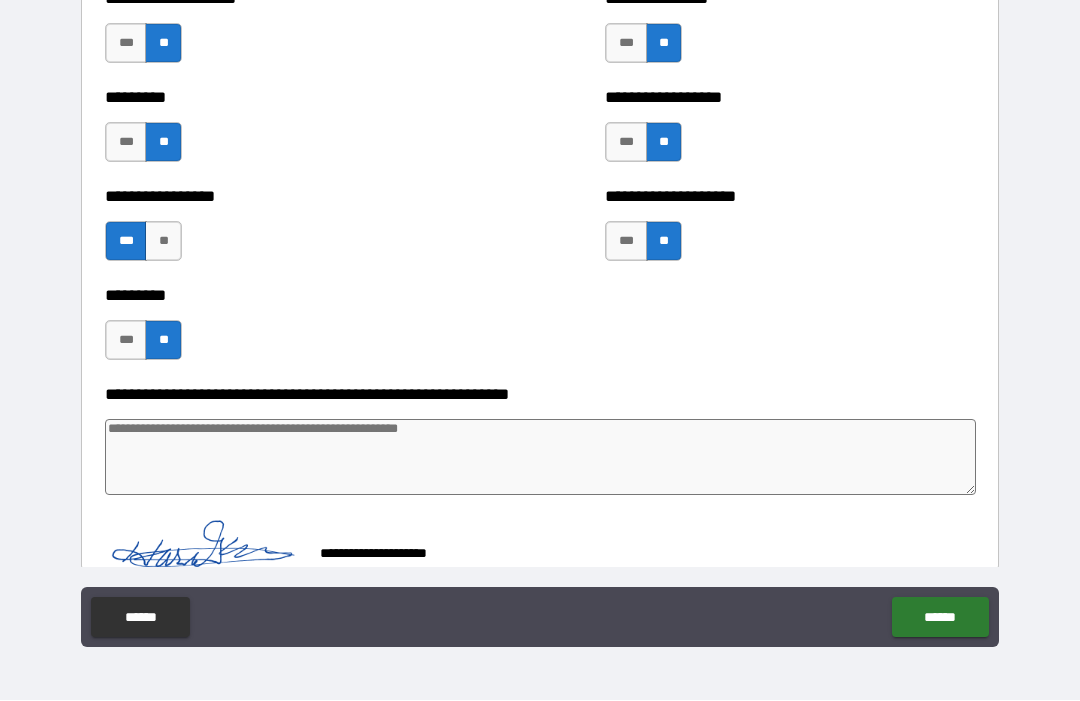 type on "*" 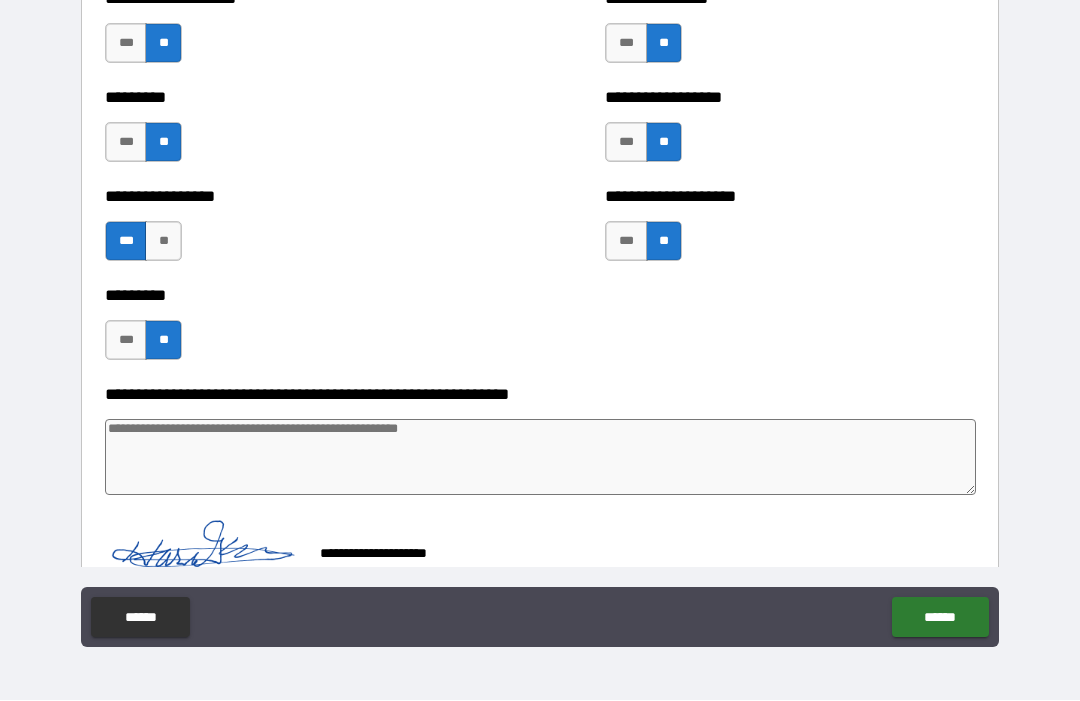 click on "******" at bounding box center [940, 618] 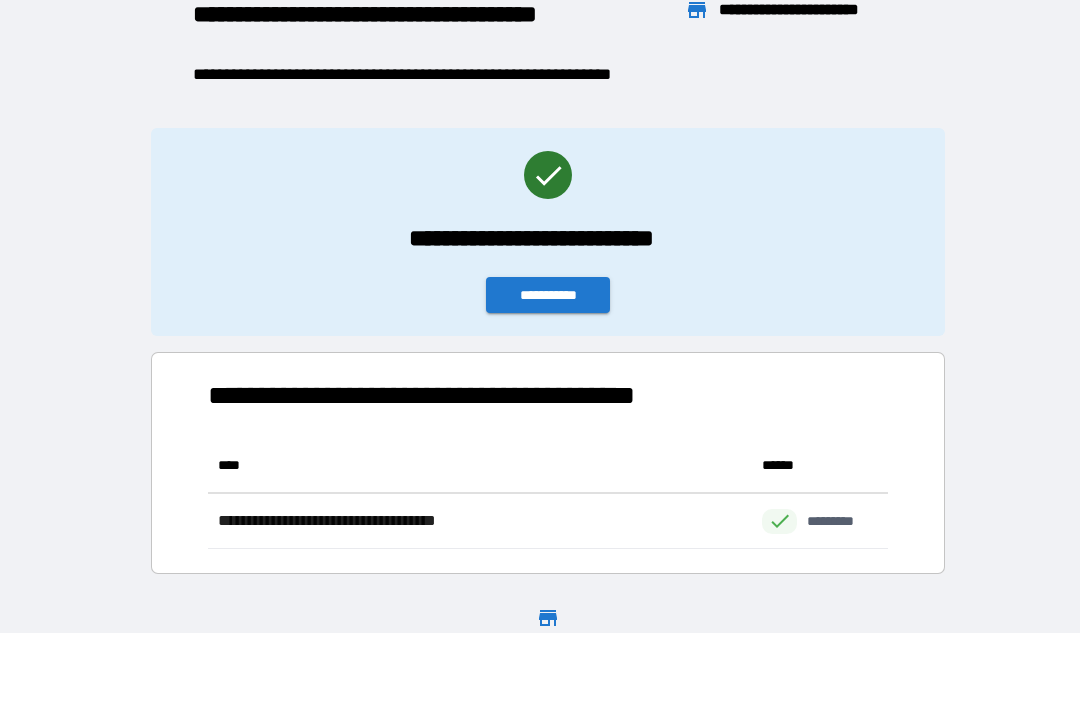 scroll, scrollTop: 1, scrollLeft: 1, axis: both 